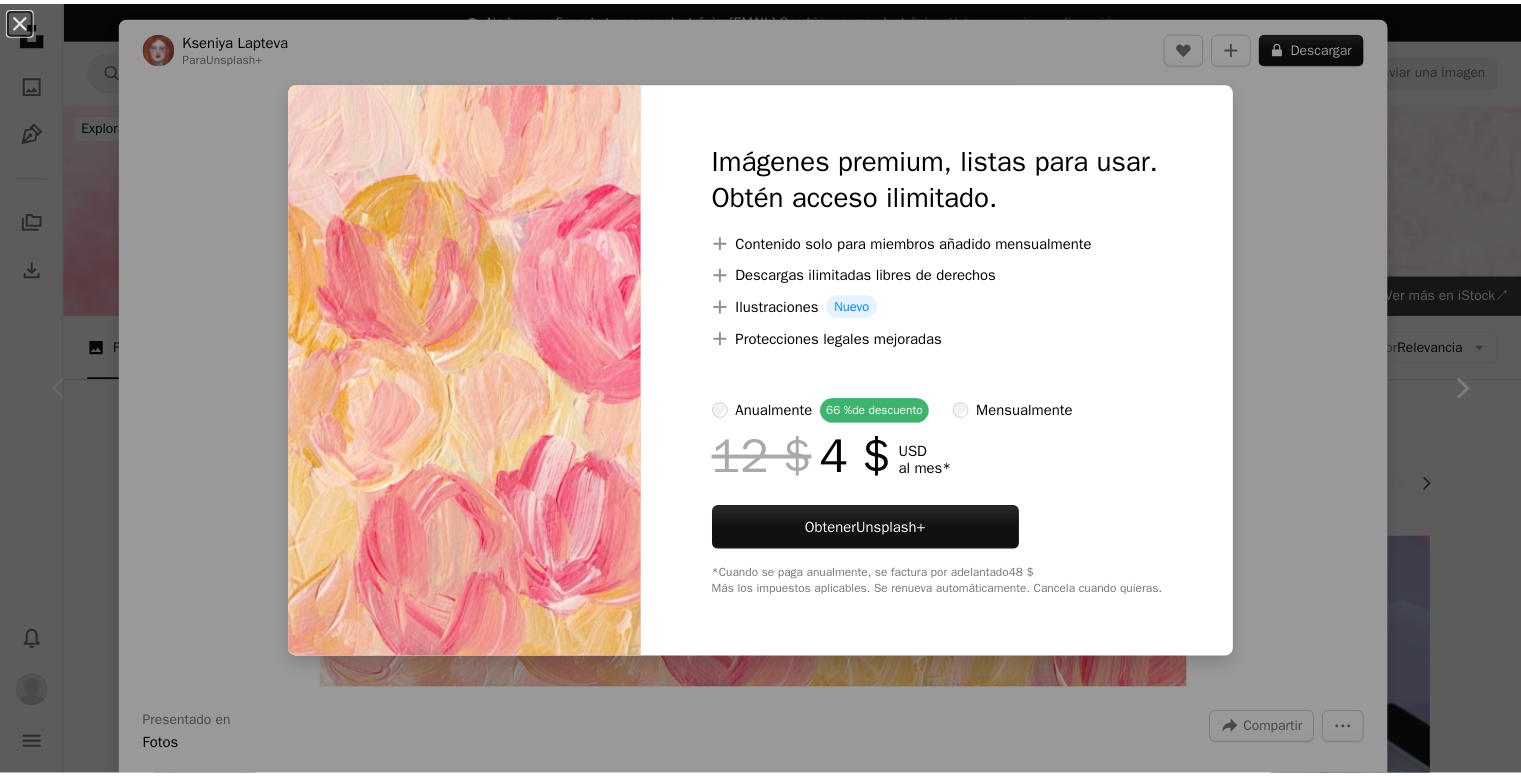 scroll, scrollTop: 264, scrollLeft: 0, axis: vertical 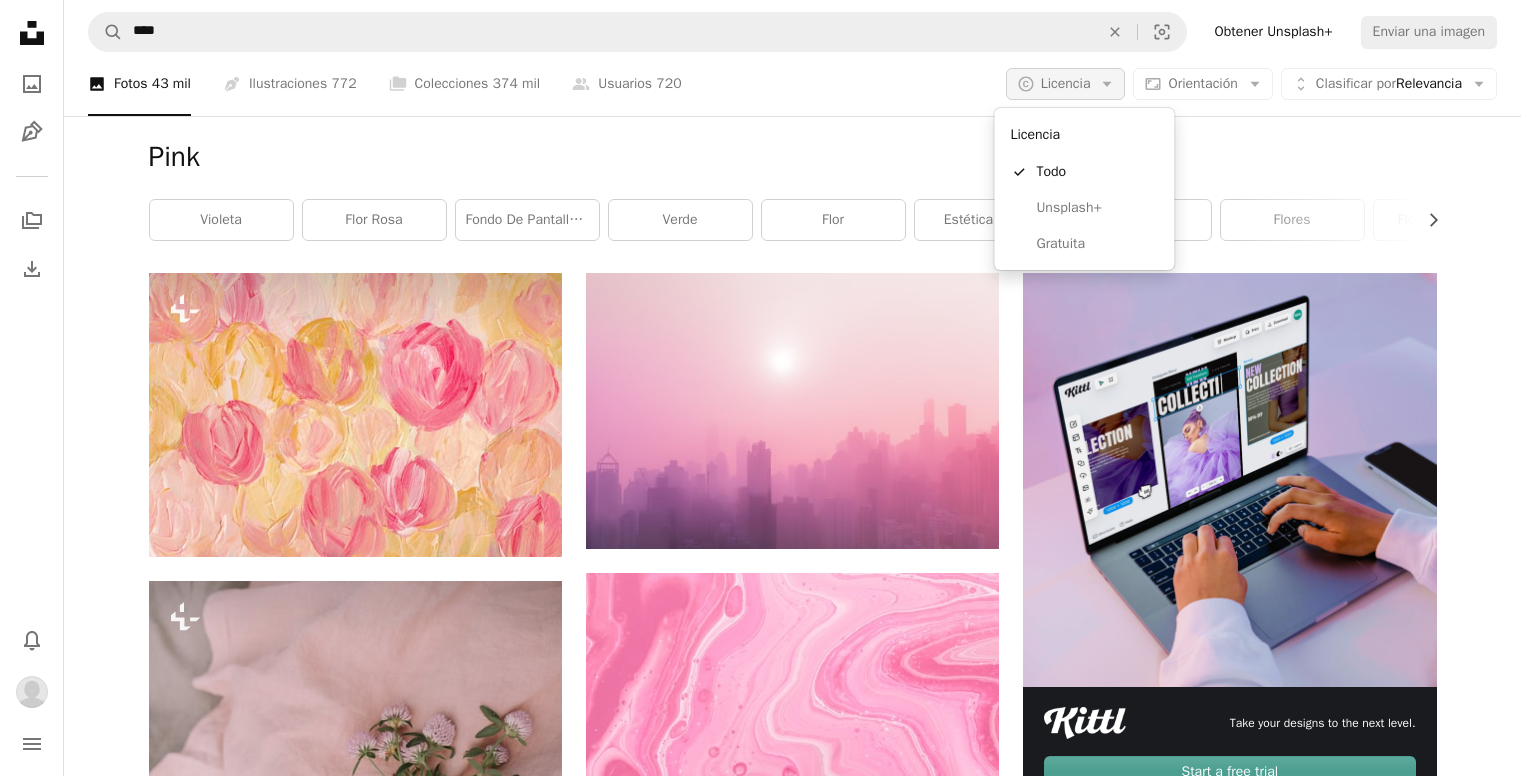 click on "Licencia" at bounding box center (1066, 83) 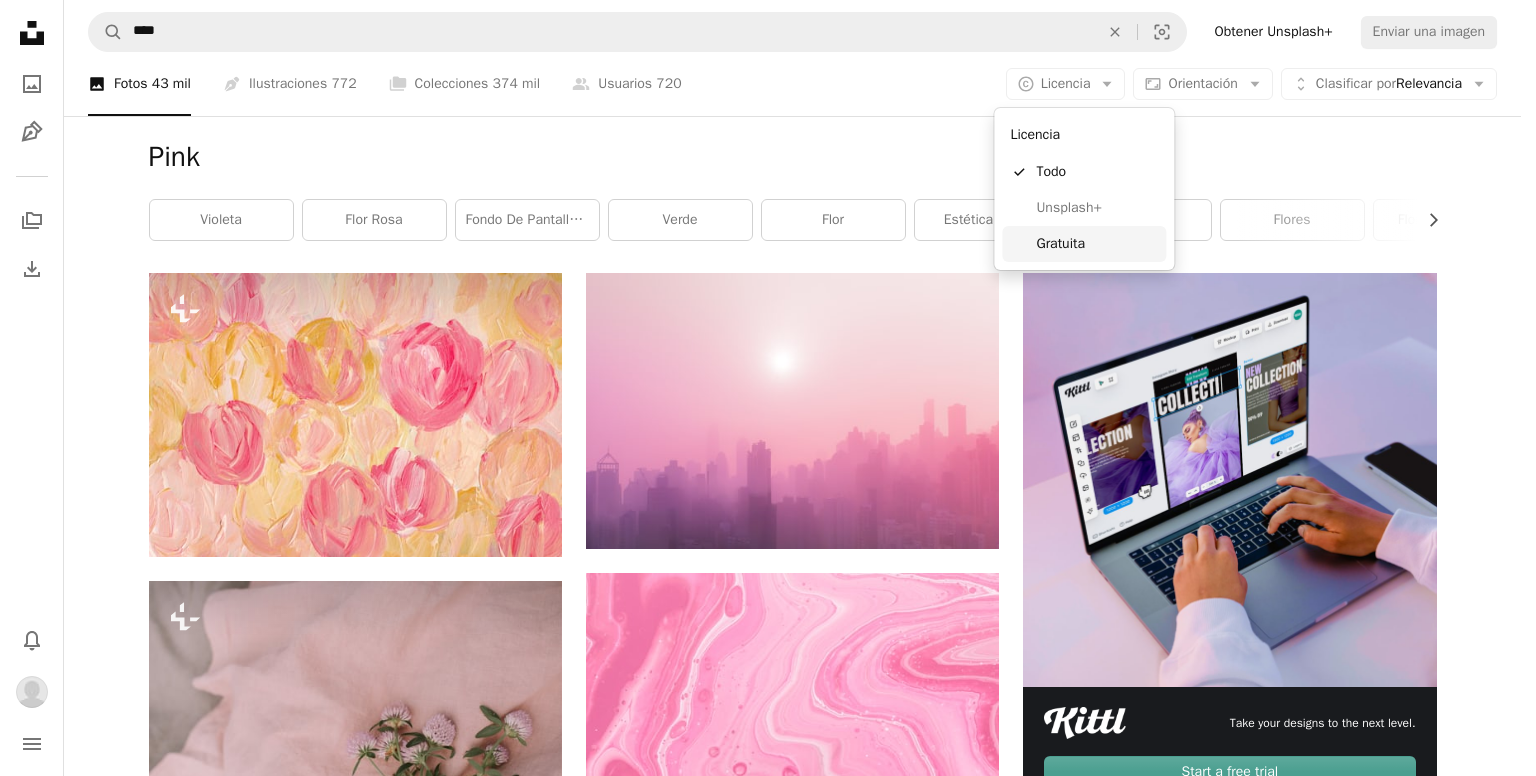 click on "Gratuita" at bounding box center (1097, 244) 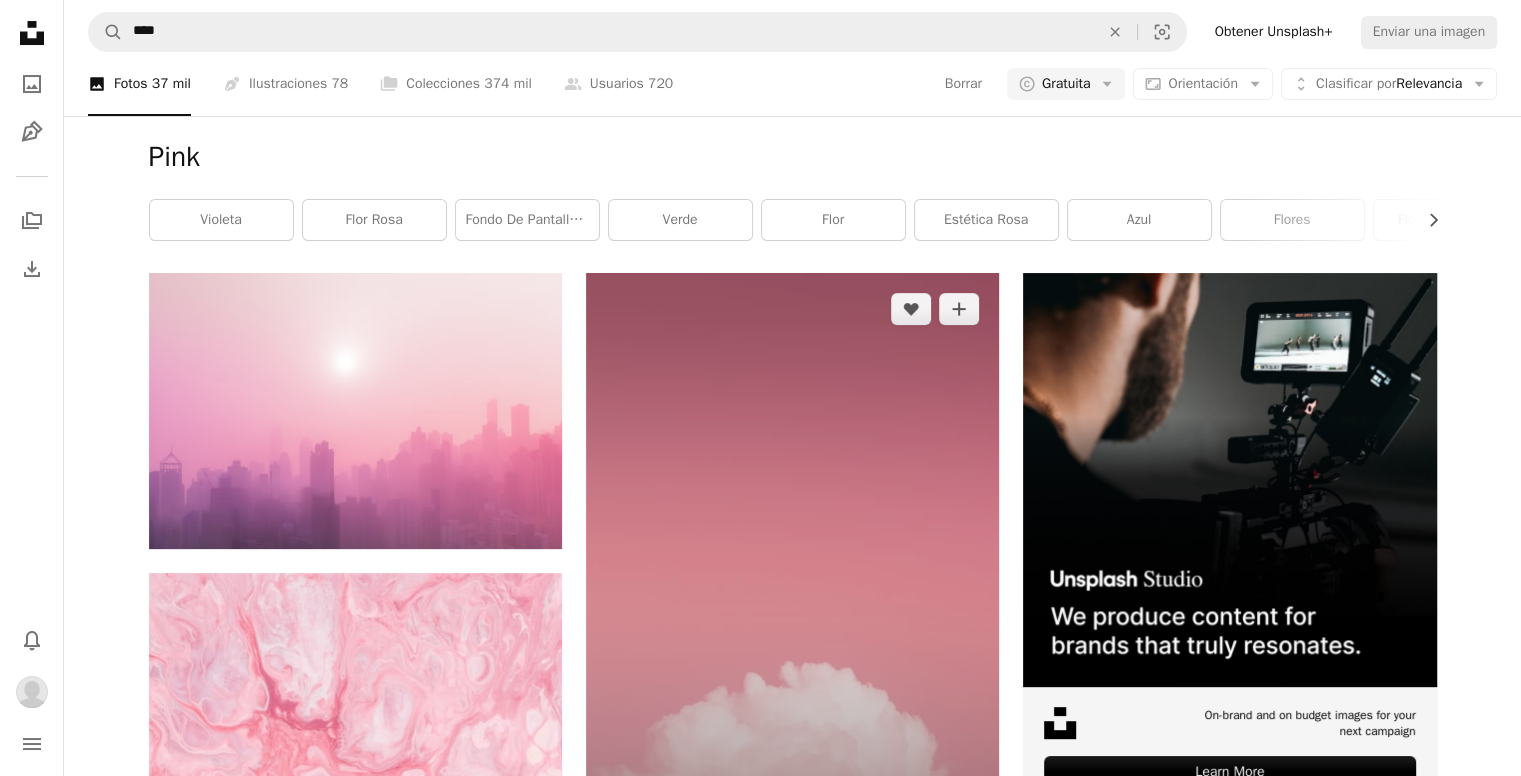 scroll, scrollTop: 3196, scrollLeft: 0, axis: vertical 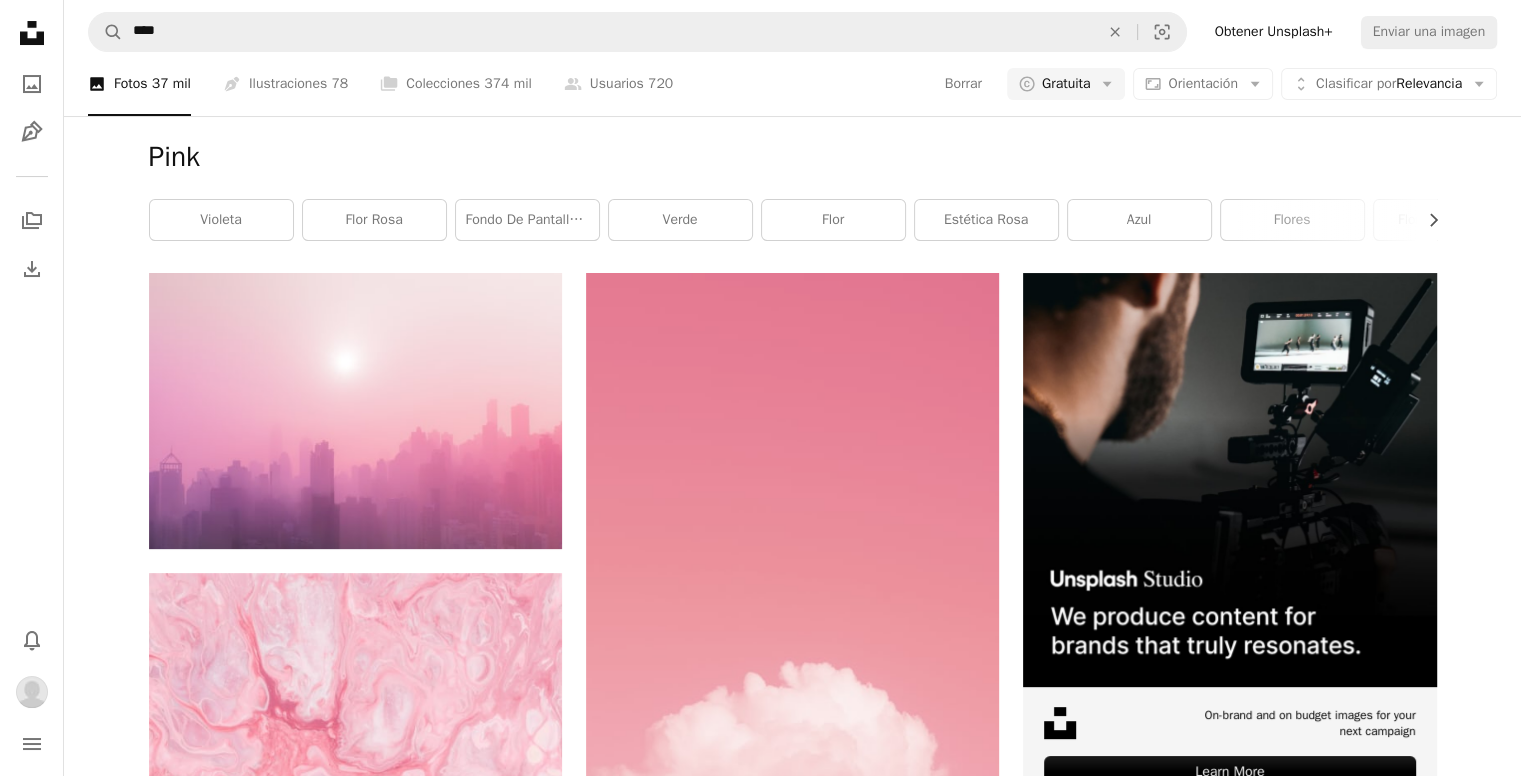 click on "Cargar más" at bounding box center (793, 3535) 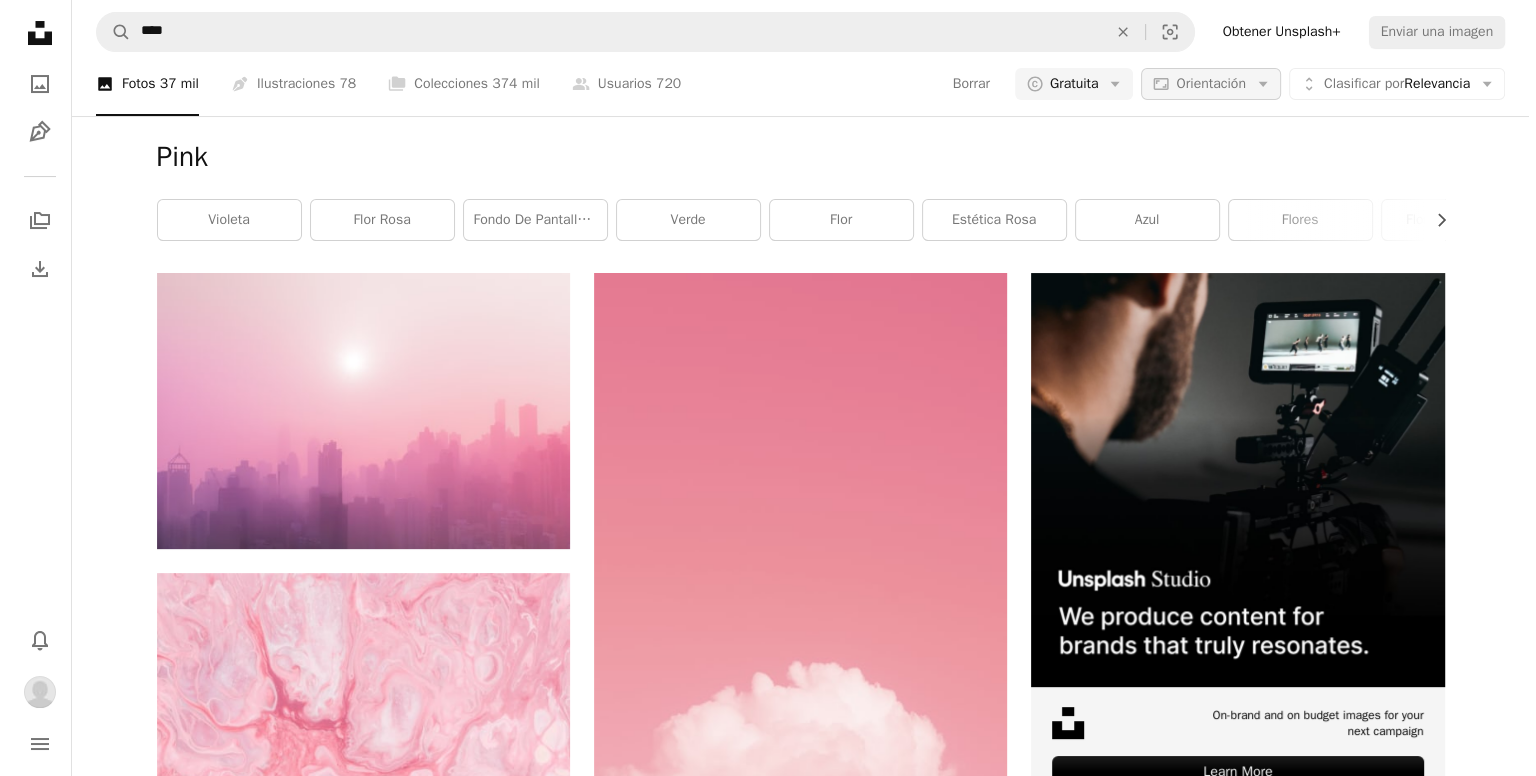scroll, scrollTop: 0, scrollLeft: 0, axis: both 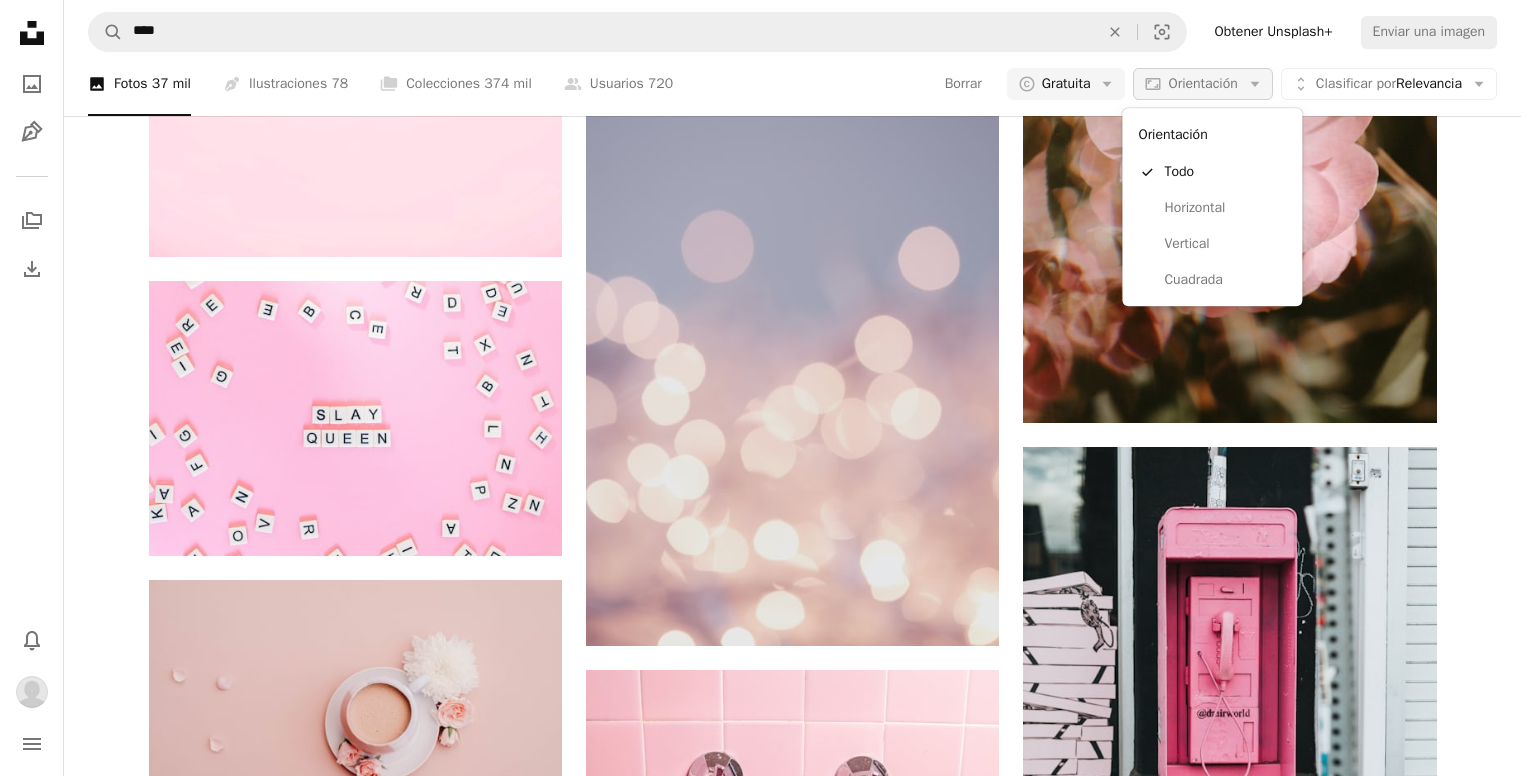 click on "Orientación" at bounding box center [1202, 83] 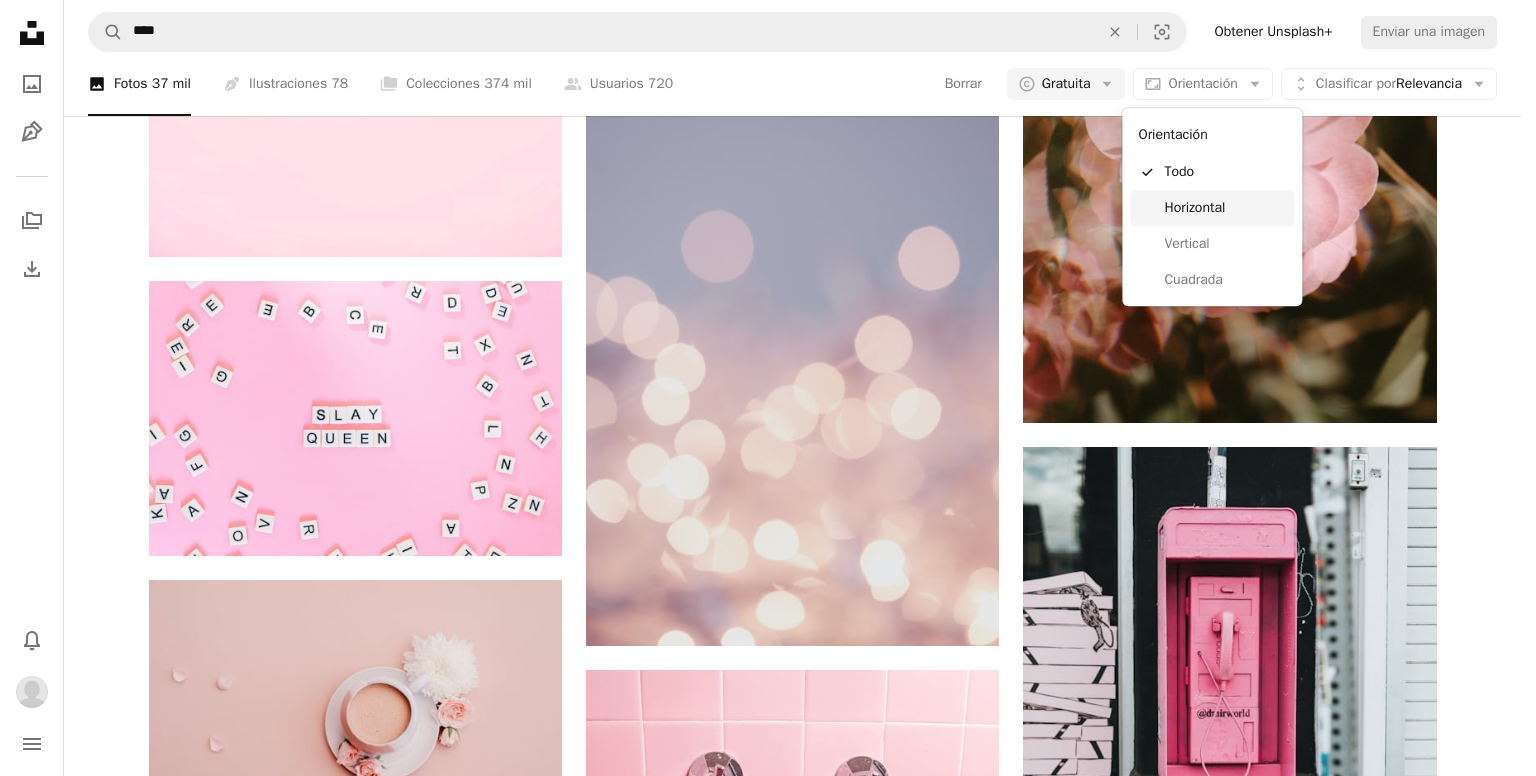 click on "Horizontal" at bounding box center [1225, 208] 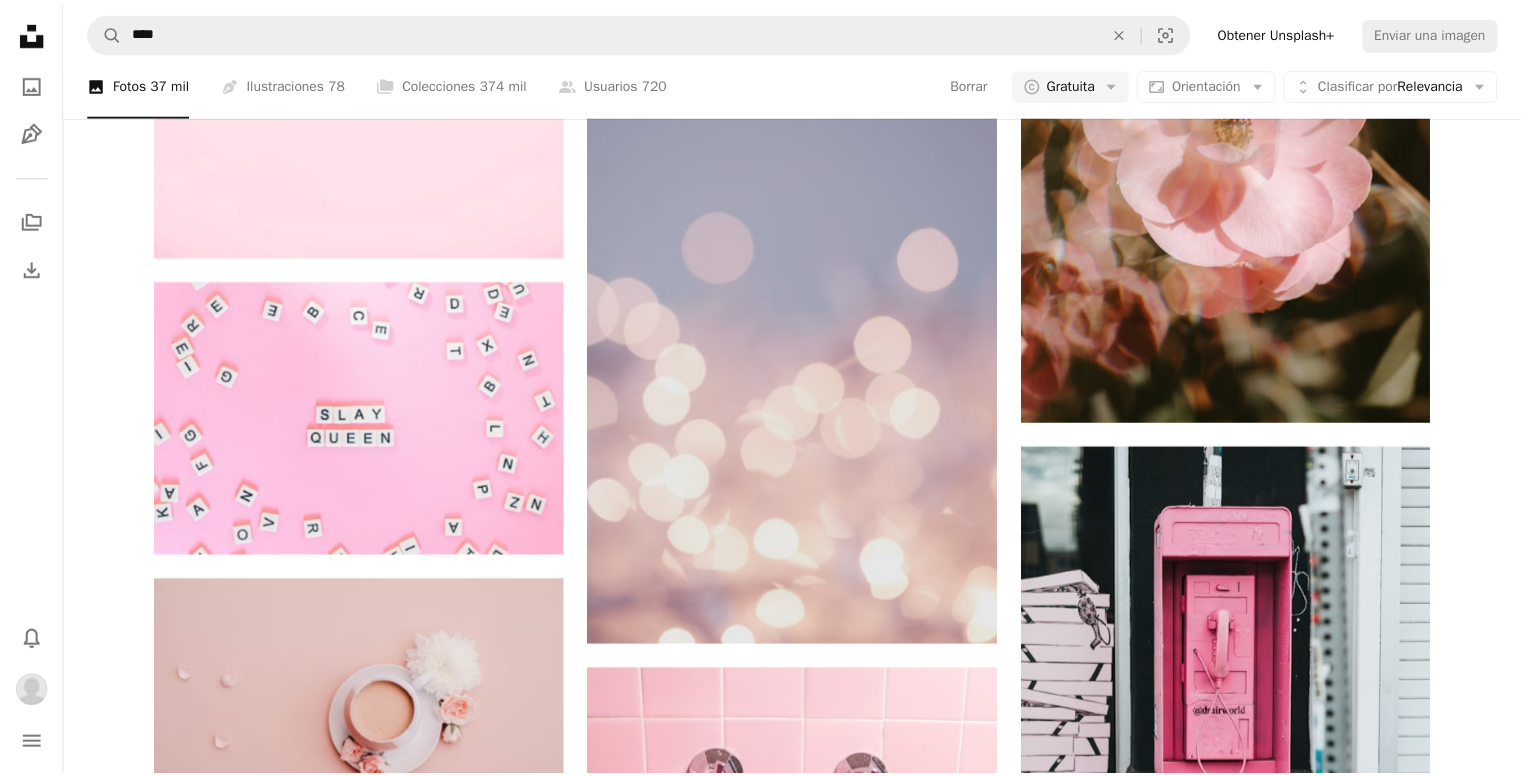 scroll, scrollTop: 0, scrollLeft: 0, axis: both 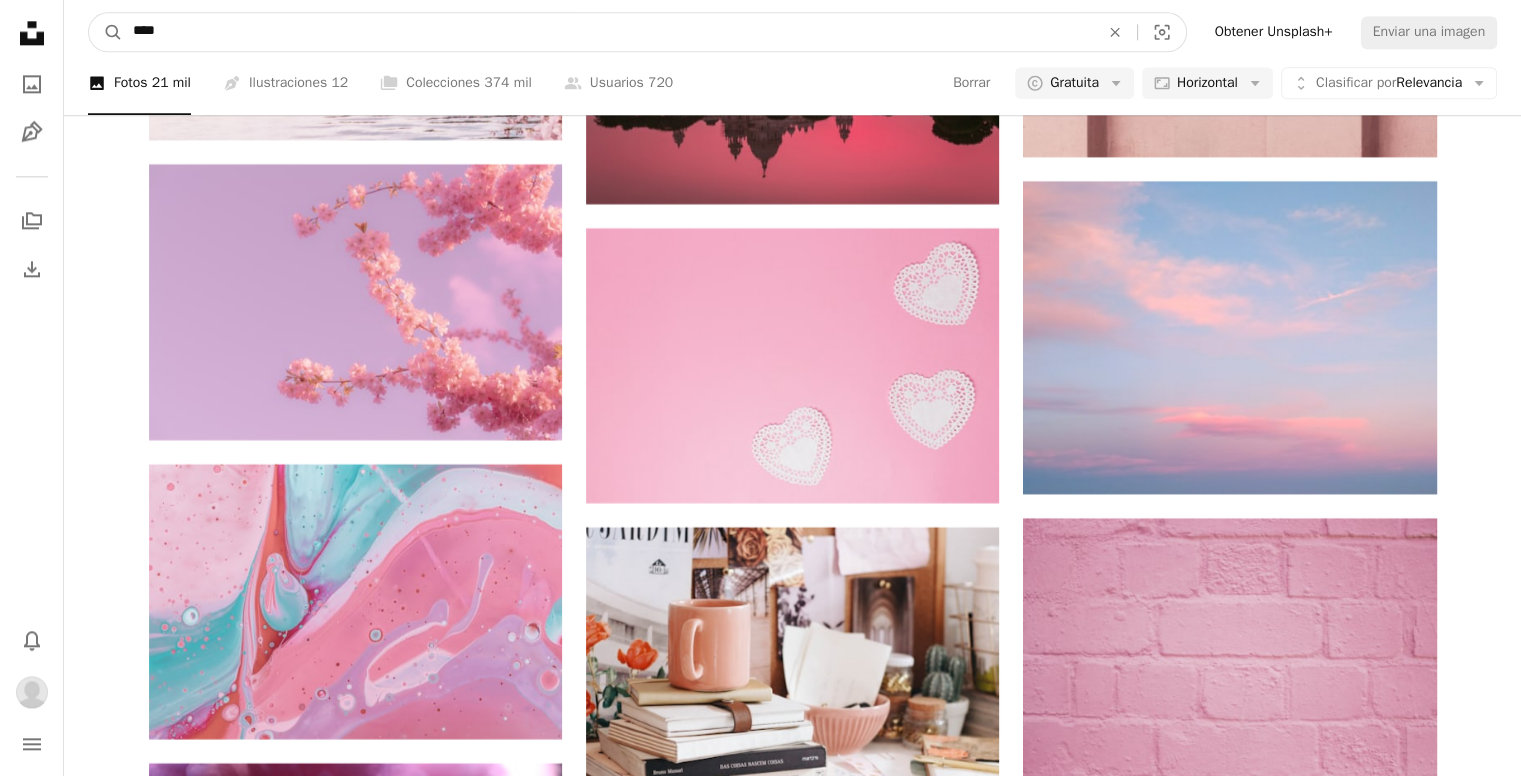 click on "****" at bounding box center [608, 32] 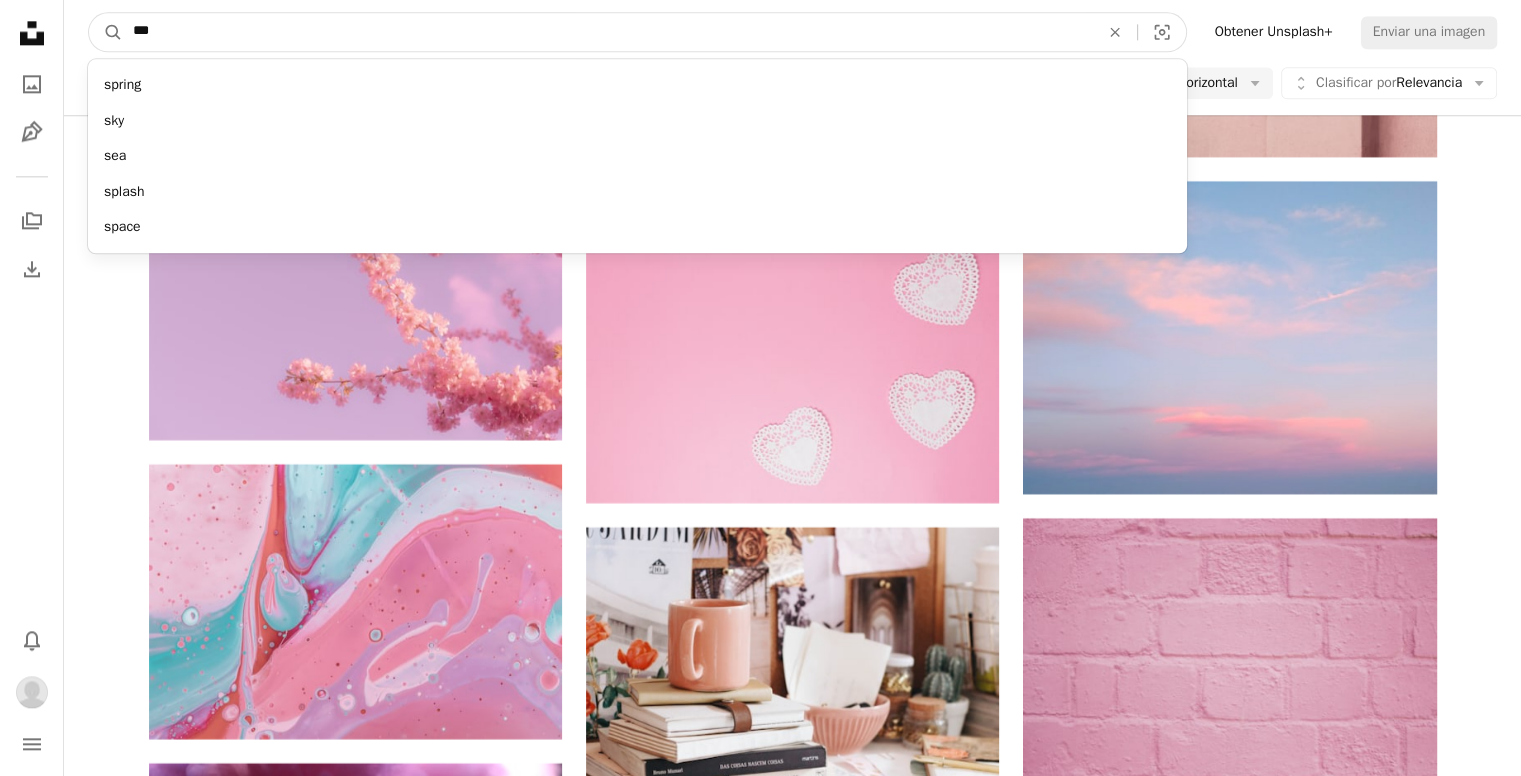 type on "***" 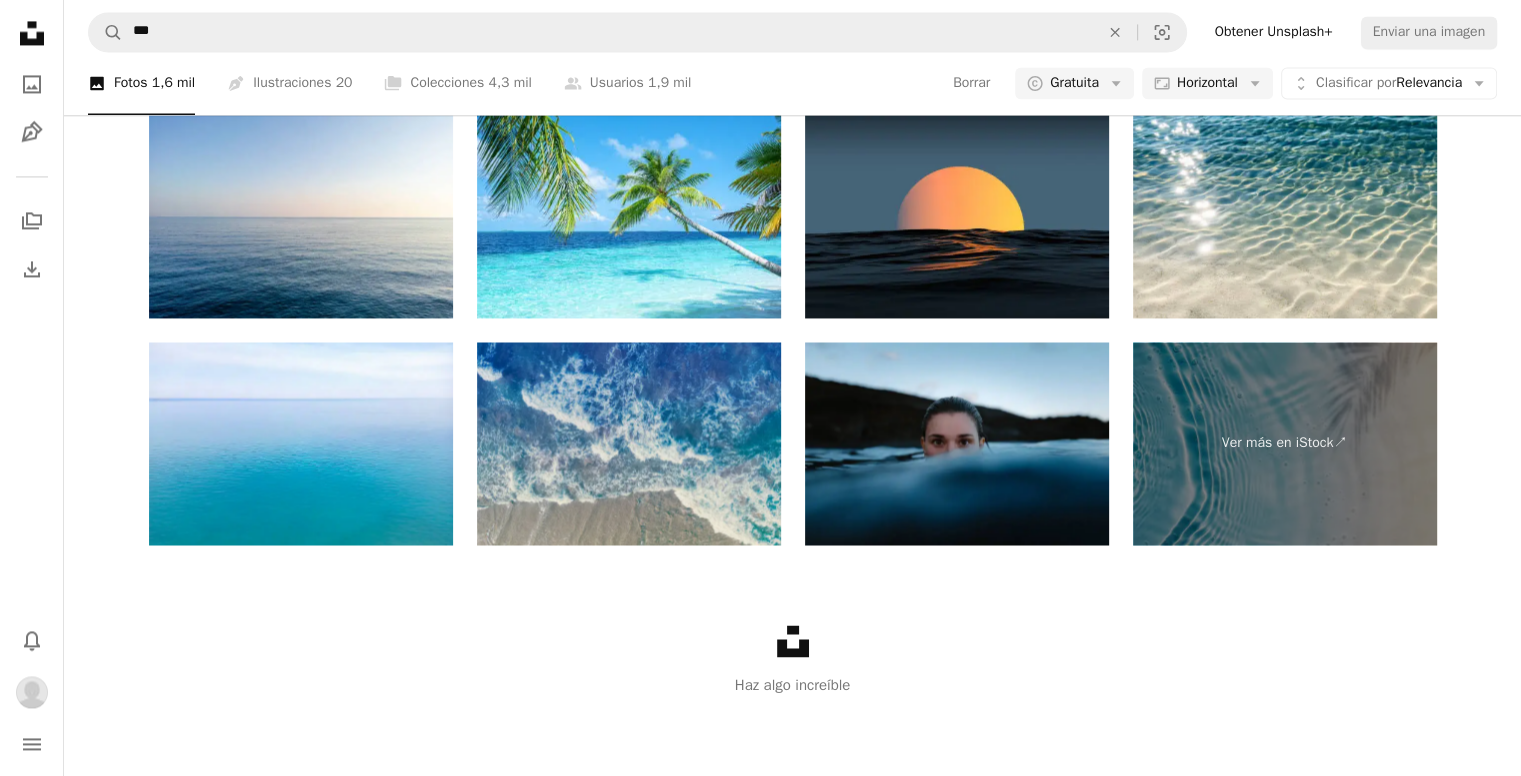 scroll, scrollTop: 2046, scrollLeft: 0, axis: vertical 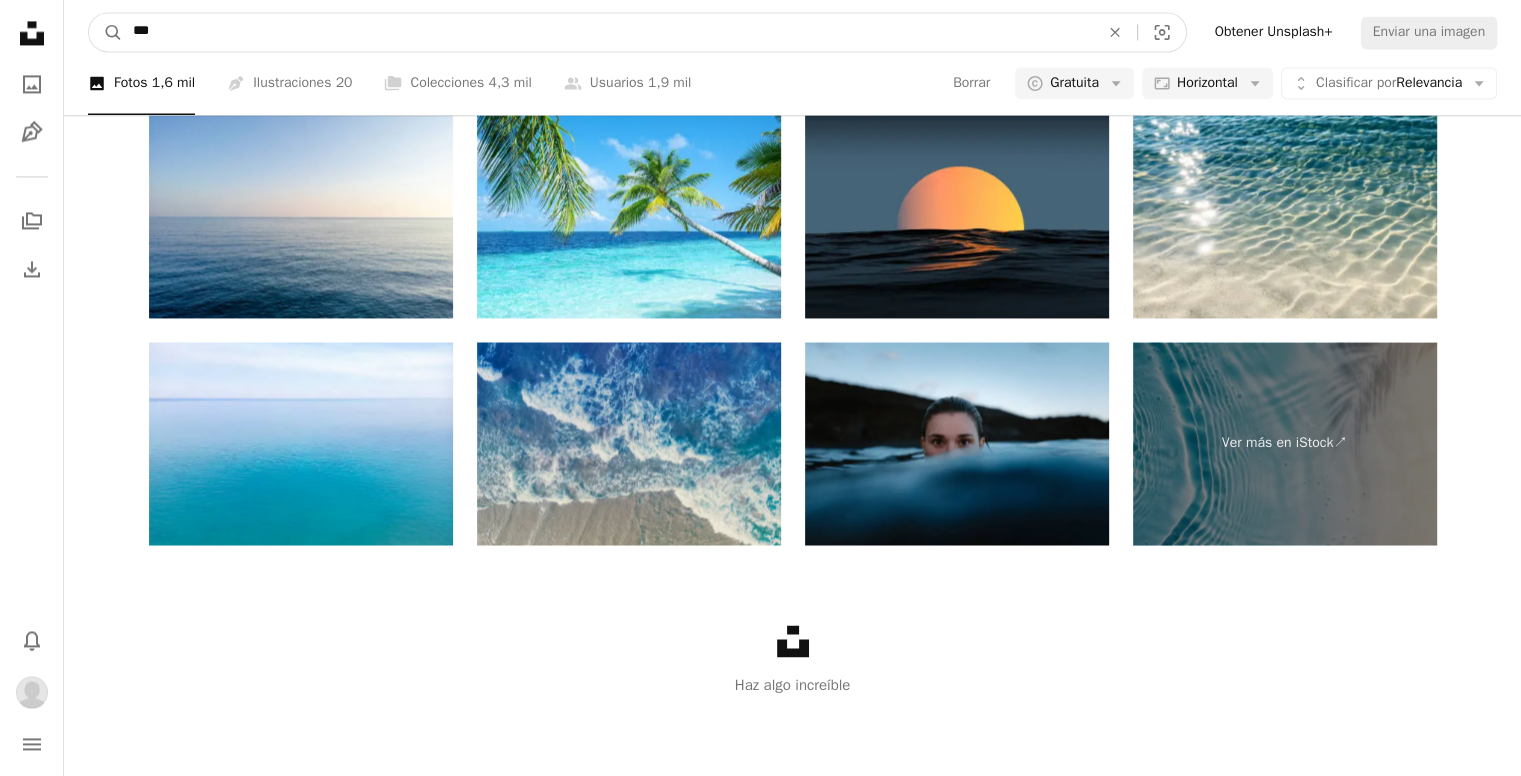 click on "***" at bounding box center (608, 32) 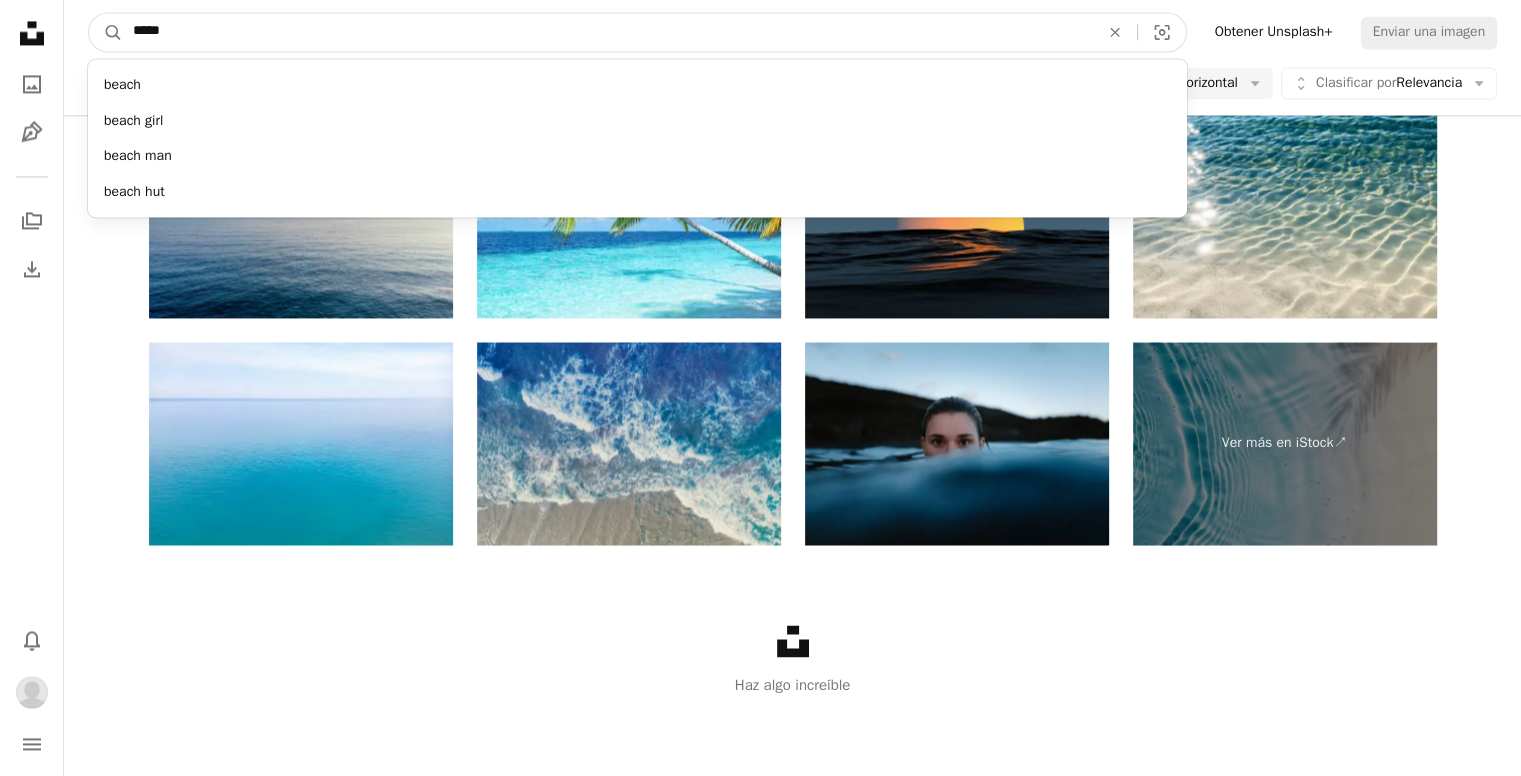 type on "*****" 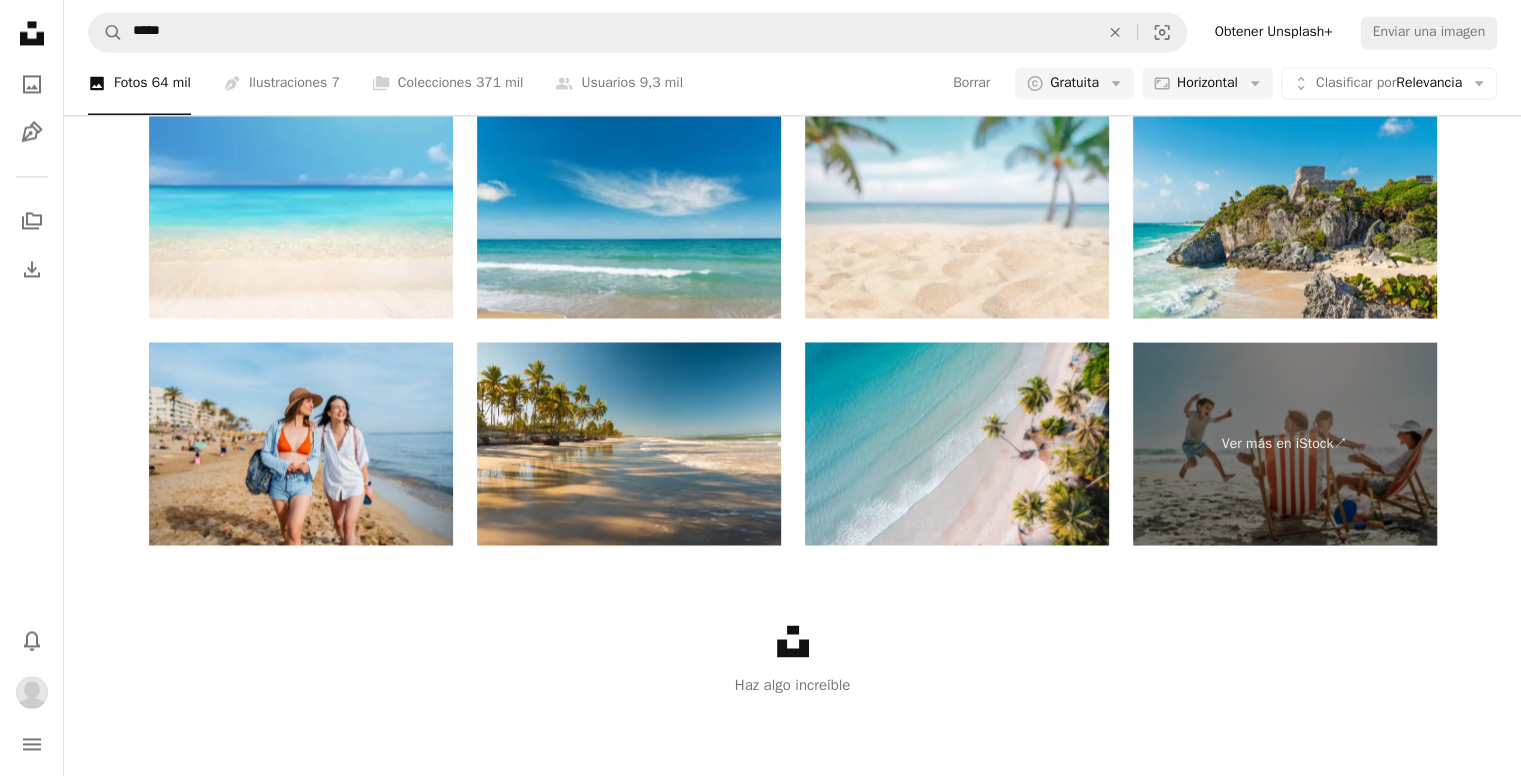 scroll, scrollTop: 2836, scrollLeft: 0, axis: vertical 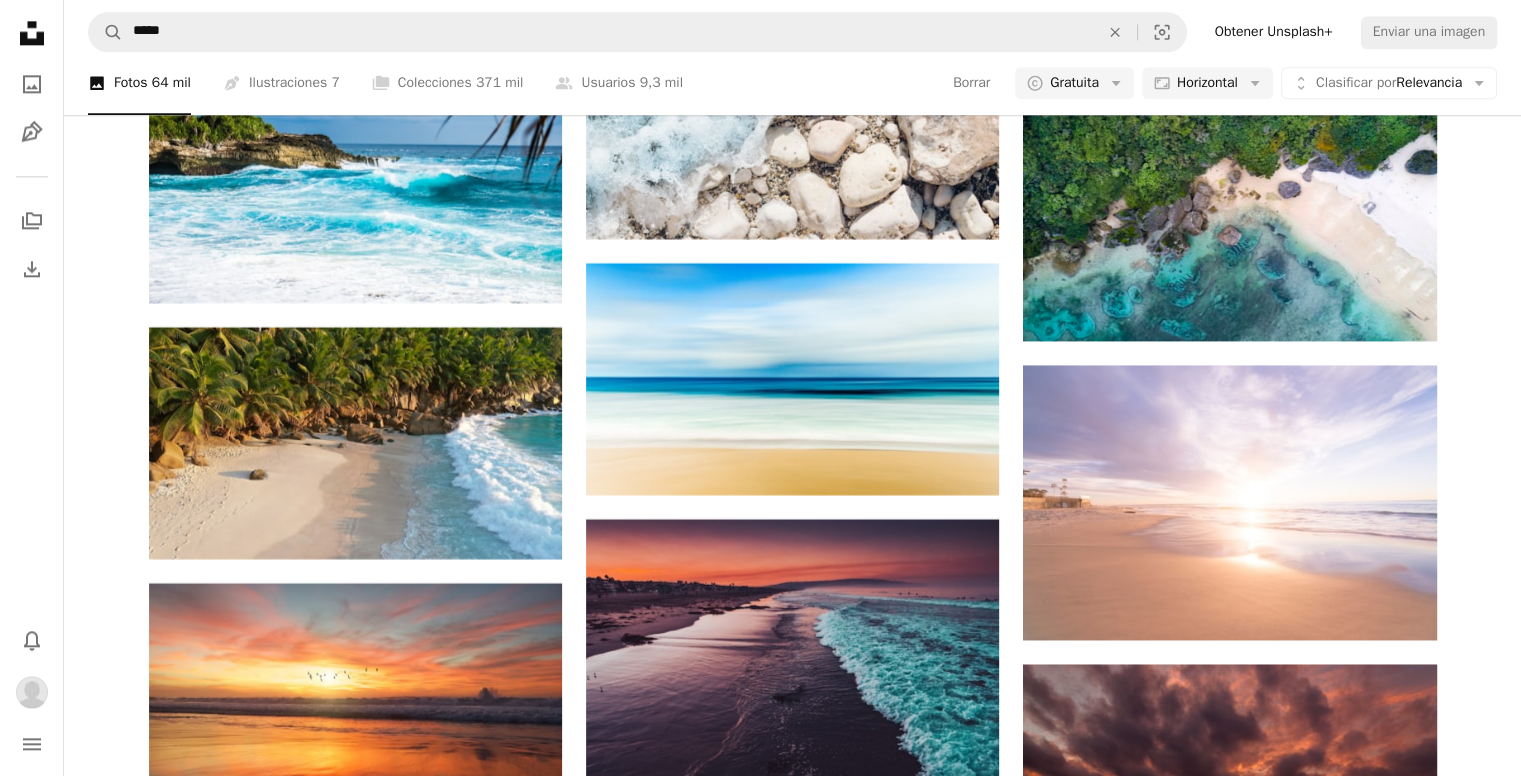 click at bounding box center [355, 2825] 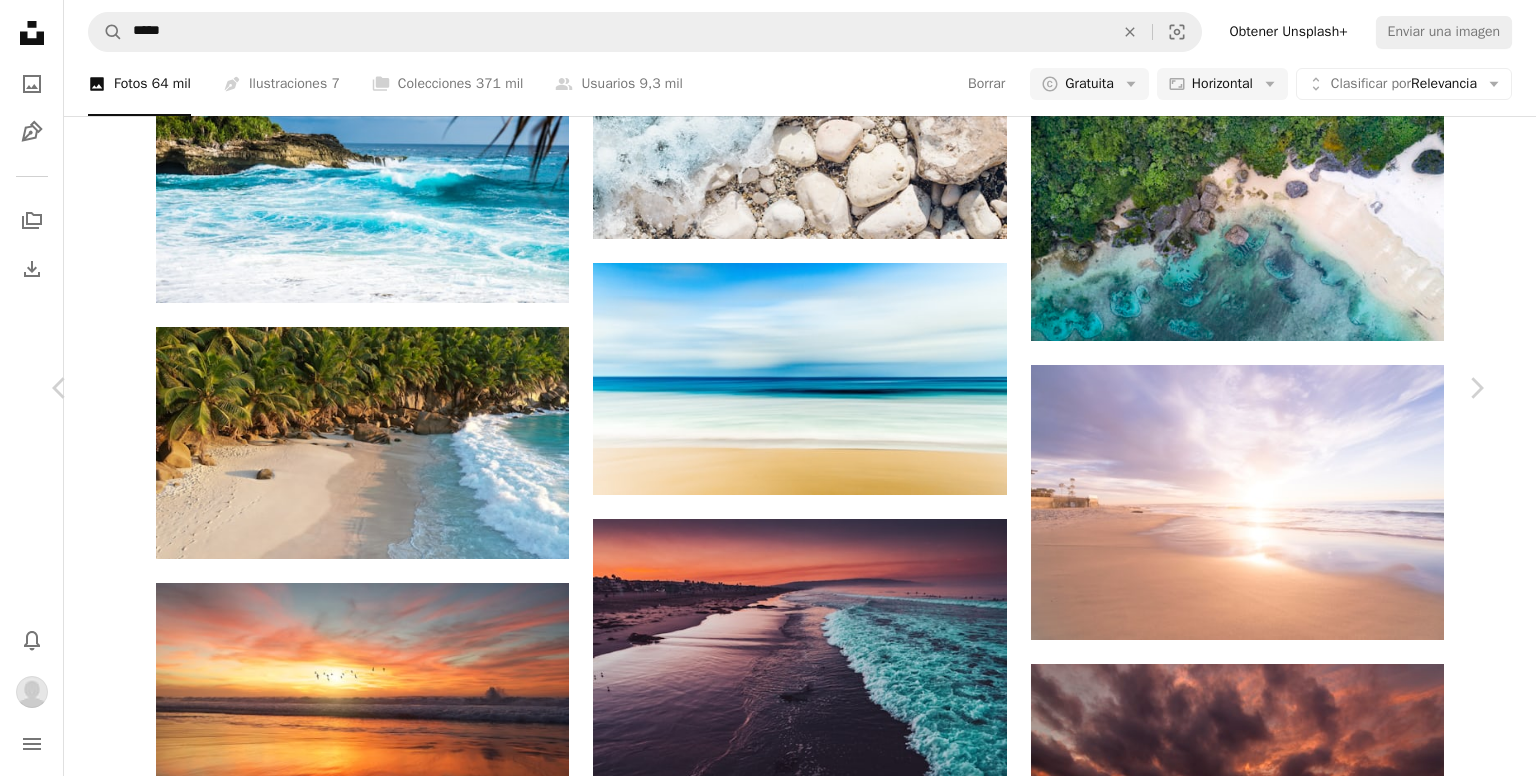 scroll, scrollTop: 98, scrollLeft: 0, axis: vertical 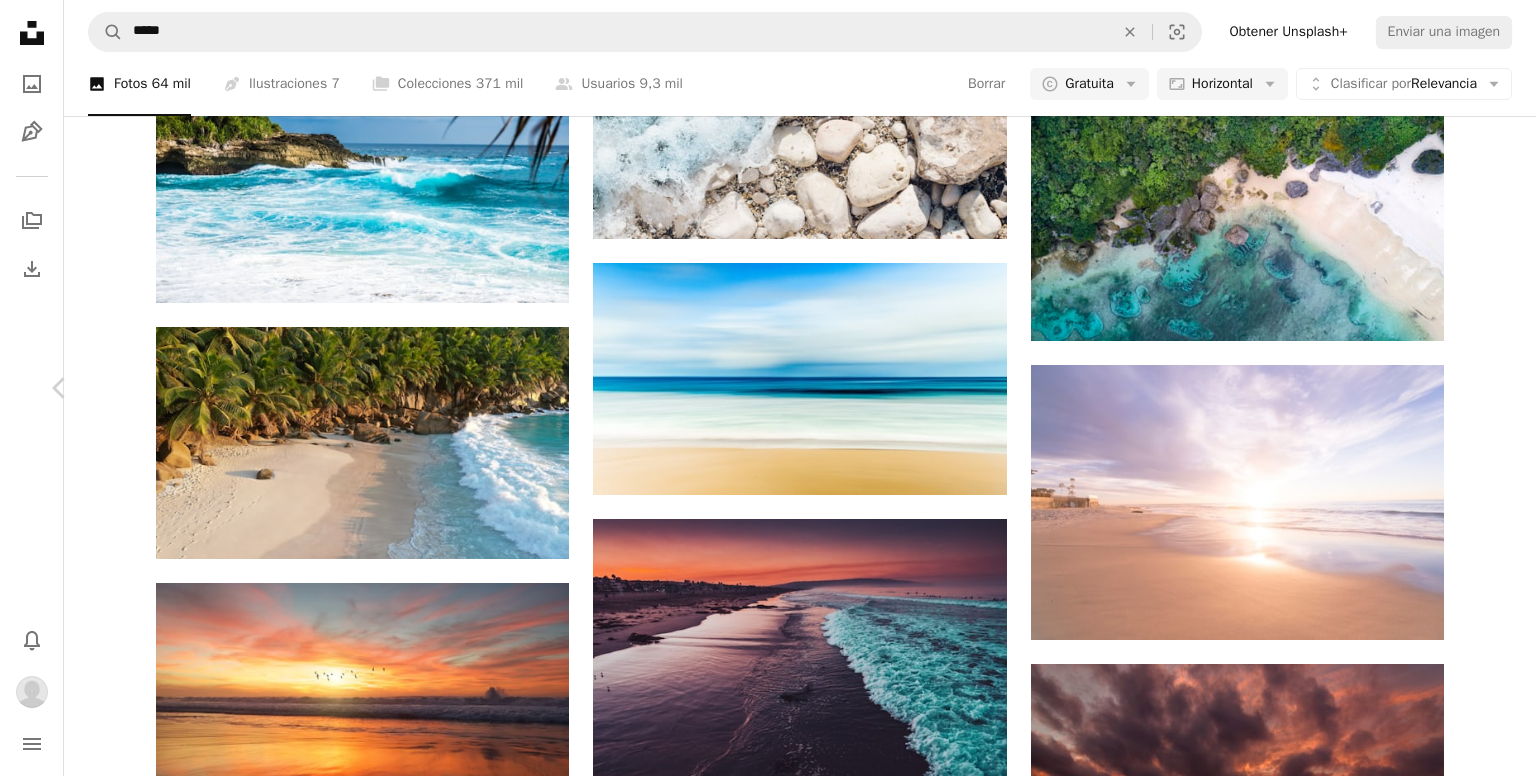 click on "Chevron right" at bounding box center [1476, 388] 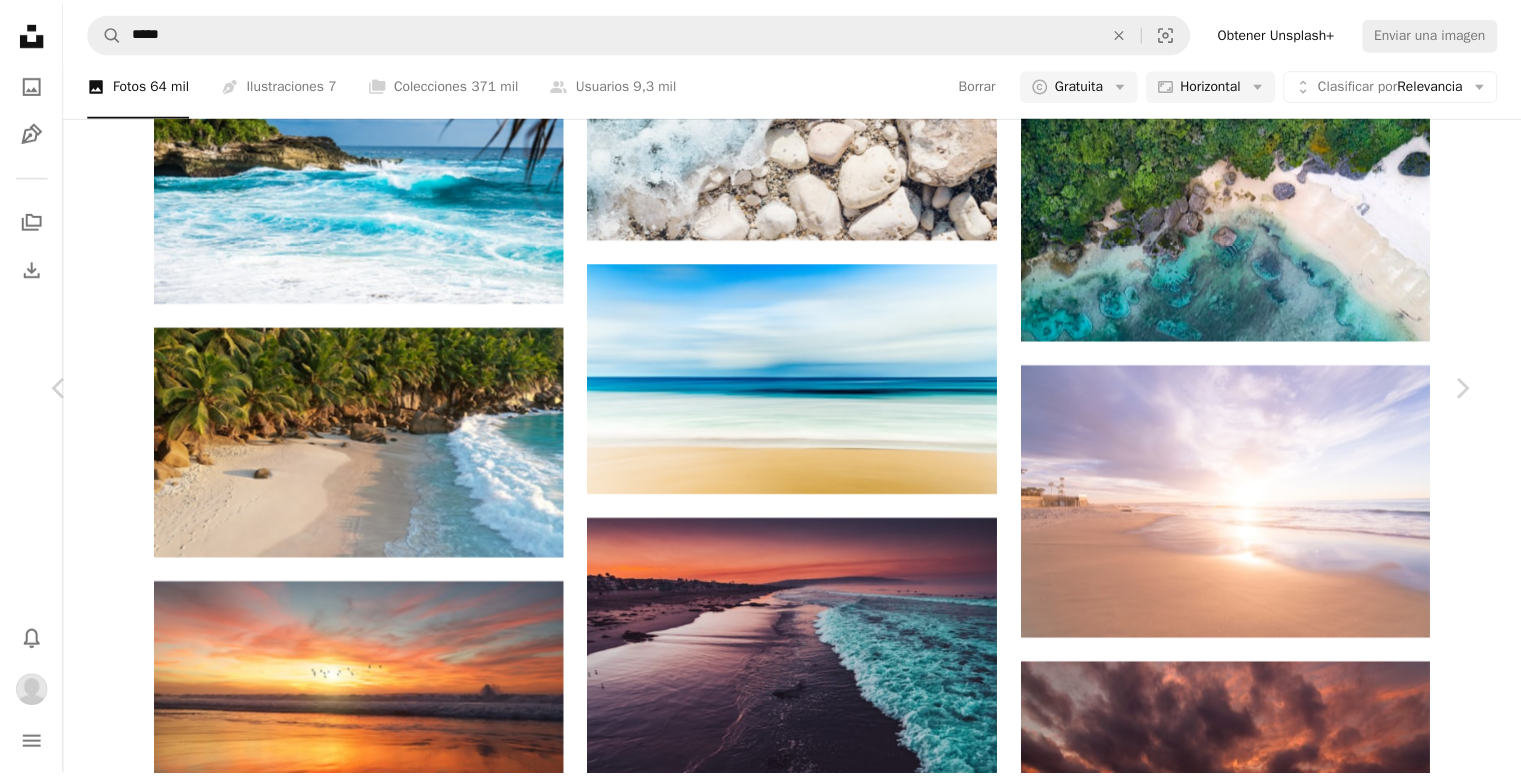 scroll, scrollTop: 0, scrollLeft: 0, axis: both 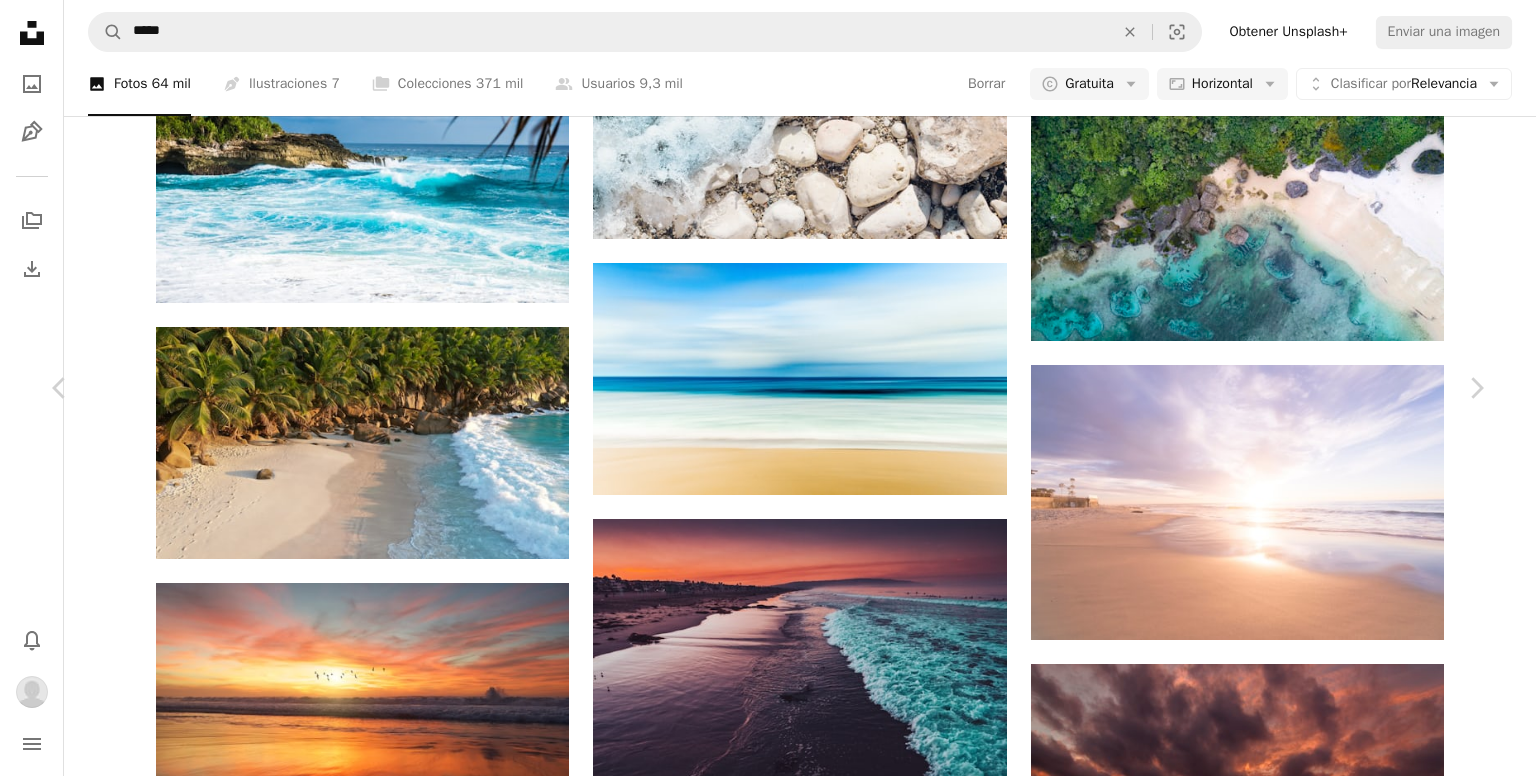 drag, startPoint x: 966, startPoint y: 306, endPoint x: 1482, endPoint y: 272, distance: 517.11896 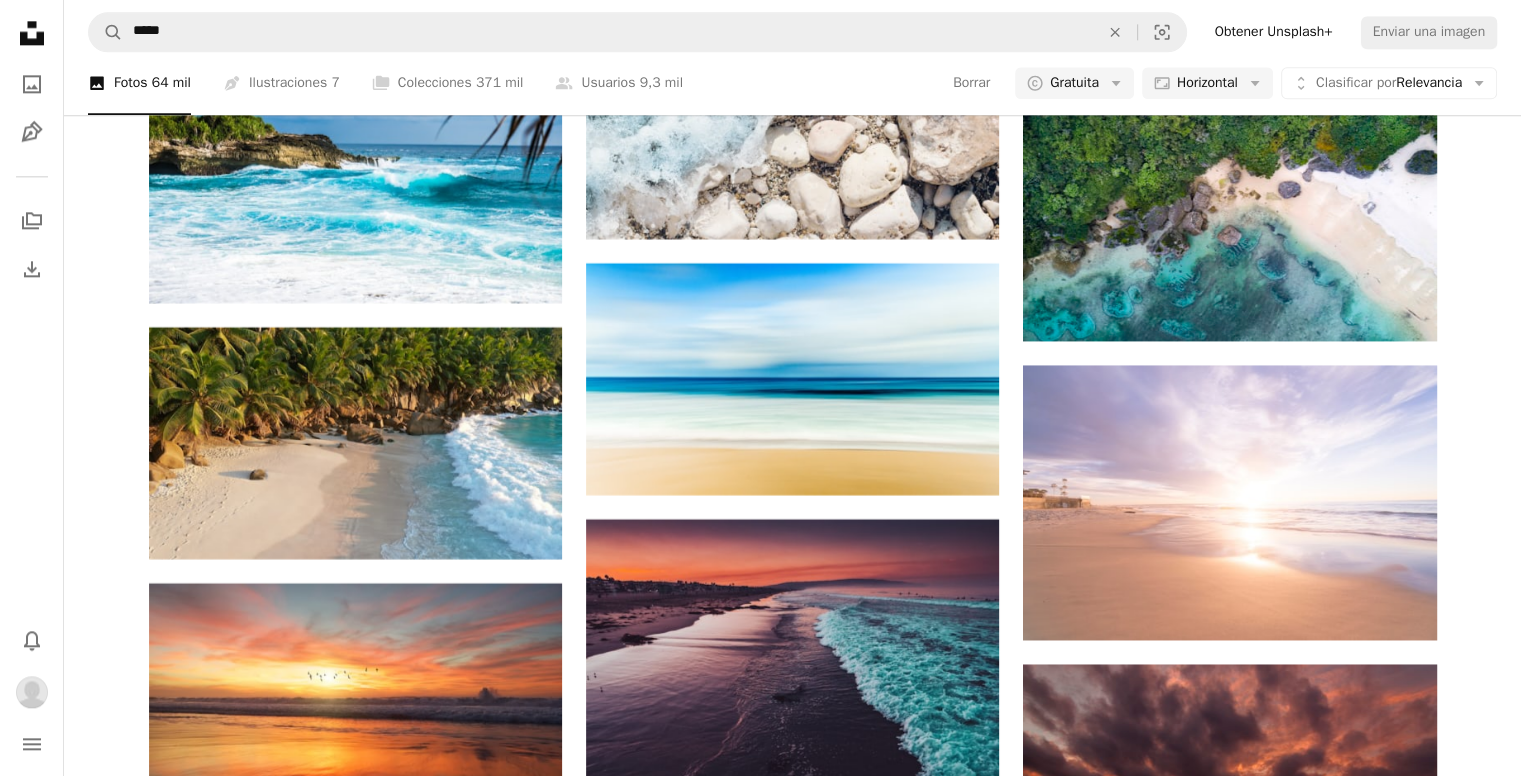 click at bounding box center (355, 2825) 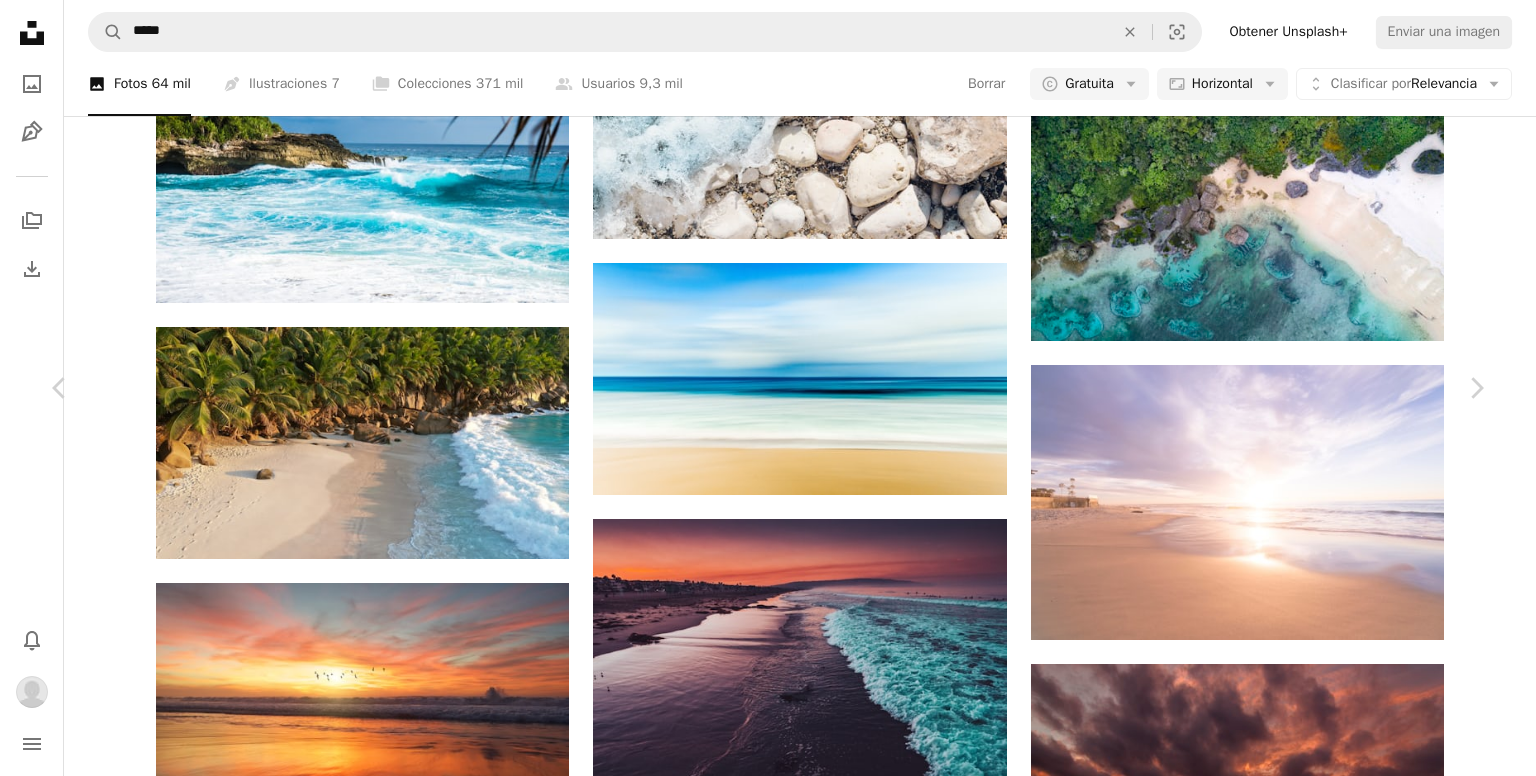 click on "Descargar" at bounding box center [1300, 5480] 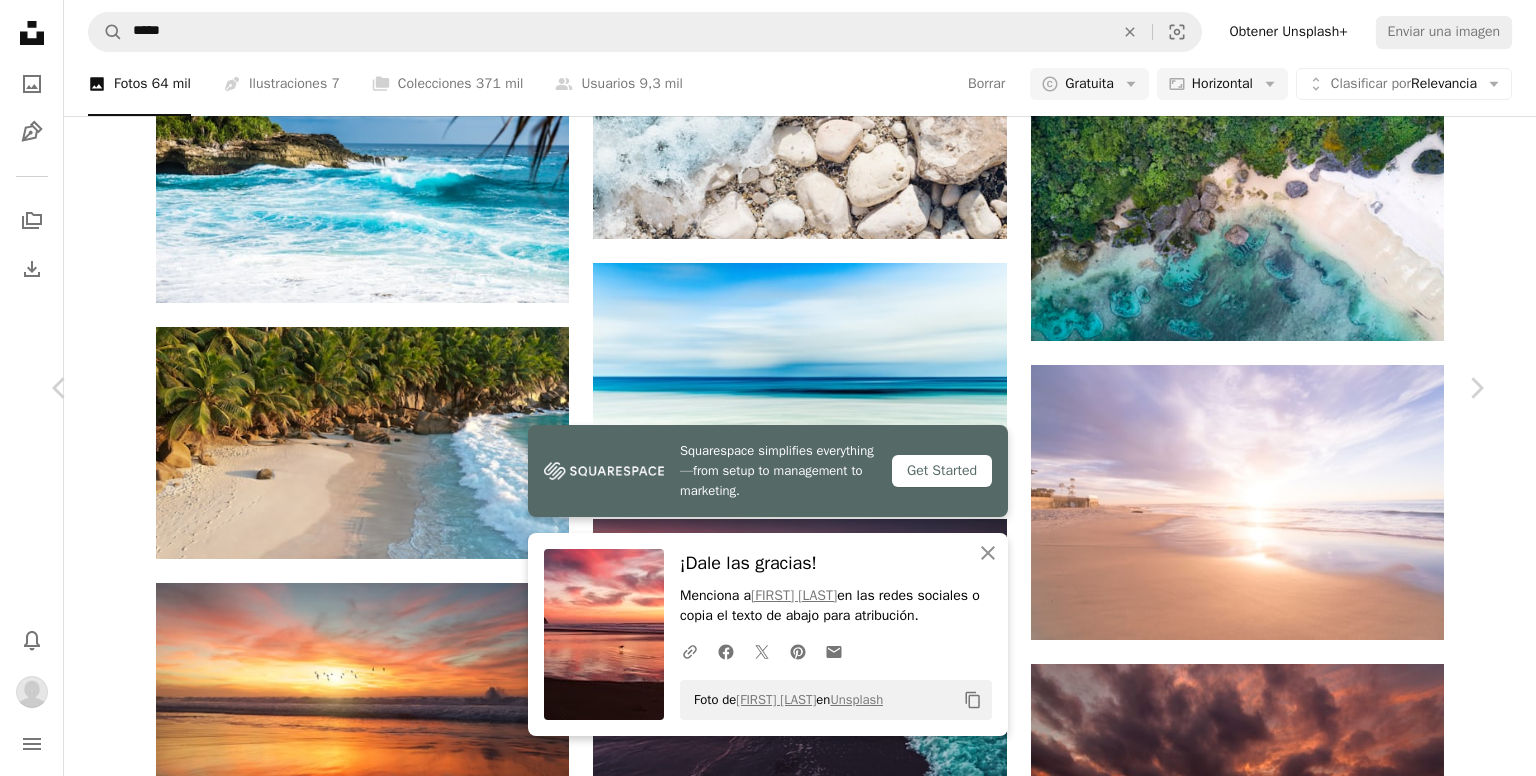 click on "An X shape Chevron left Chevron right Squarespace simplifies everything—from setup to management to marketing. Get Started An X shape Cerrar ¡Dale las gracias! Menciona a  [NAME]  en las redes sociales o copia el texto de abajo para atribución. A URL sharing icon (chains) Facebook icon X (formerly Twitter) icon Pinterest icon An envelope Foto de  [NAME]  en  Unsplash
Copy content [NAME] [USERNAME] A heart A plus sign Descargar Chevron down Zoom in Visualizaciones 20.548.262 Descargas 192.405 Presentado en Fotos A forward-right arrow Compartir Info icon Información More Actions Calendar outlined Publicado el  [DATE] Camera Panasonic, DMC-FZ50 Safety Uso gratuito bajo la  Licencia Unsplash playa mar puesta del sol pájaro amanecer nubes nube rosado rojo naranja lago roca silueta Papel pintado de puesta de sol costa nublado Fondo de la puesta de sol papel tapiz fondo negro Explora imágenes premium relacionadas en iStock  |  Ahorra un 20 % con el código UNSPLASH20" at bounding box center [768, 5821] 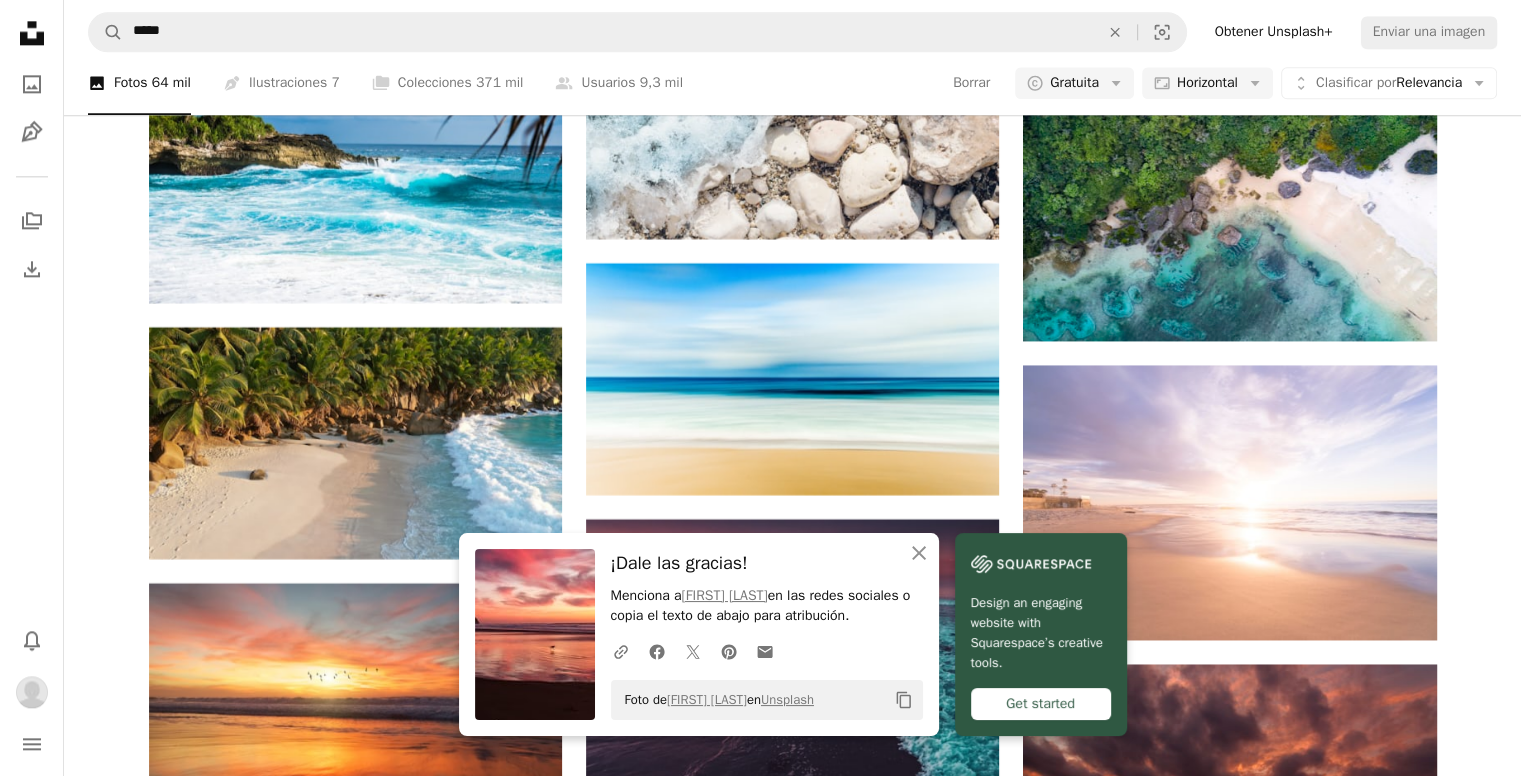 scroll, scrollTop: 13550, scrollLeft: 0, axis: vertical 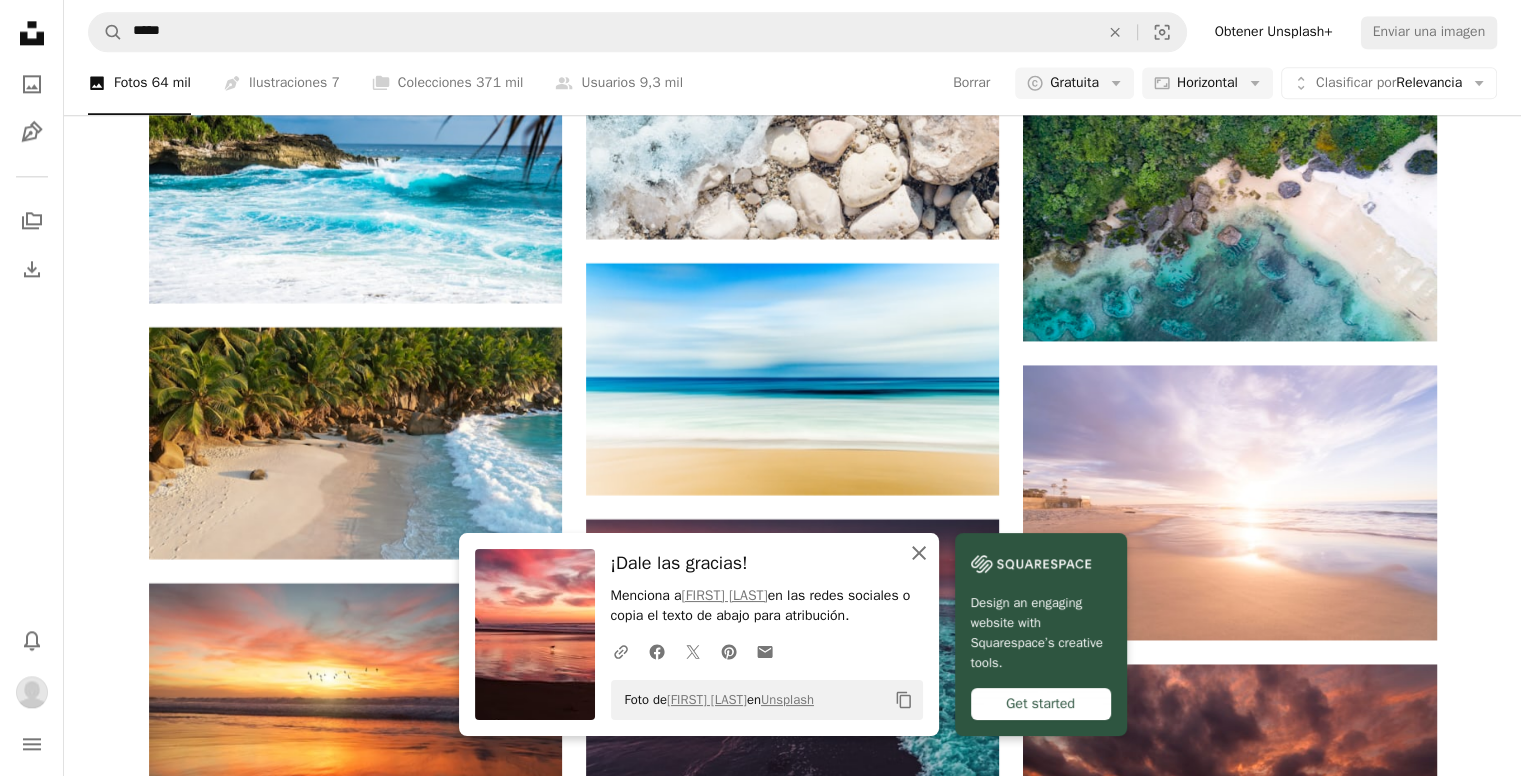 click on "An X shape" 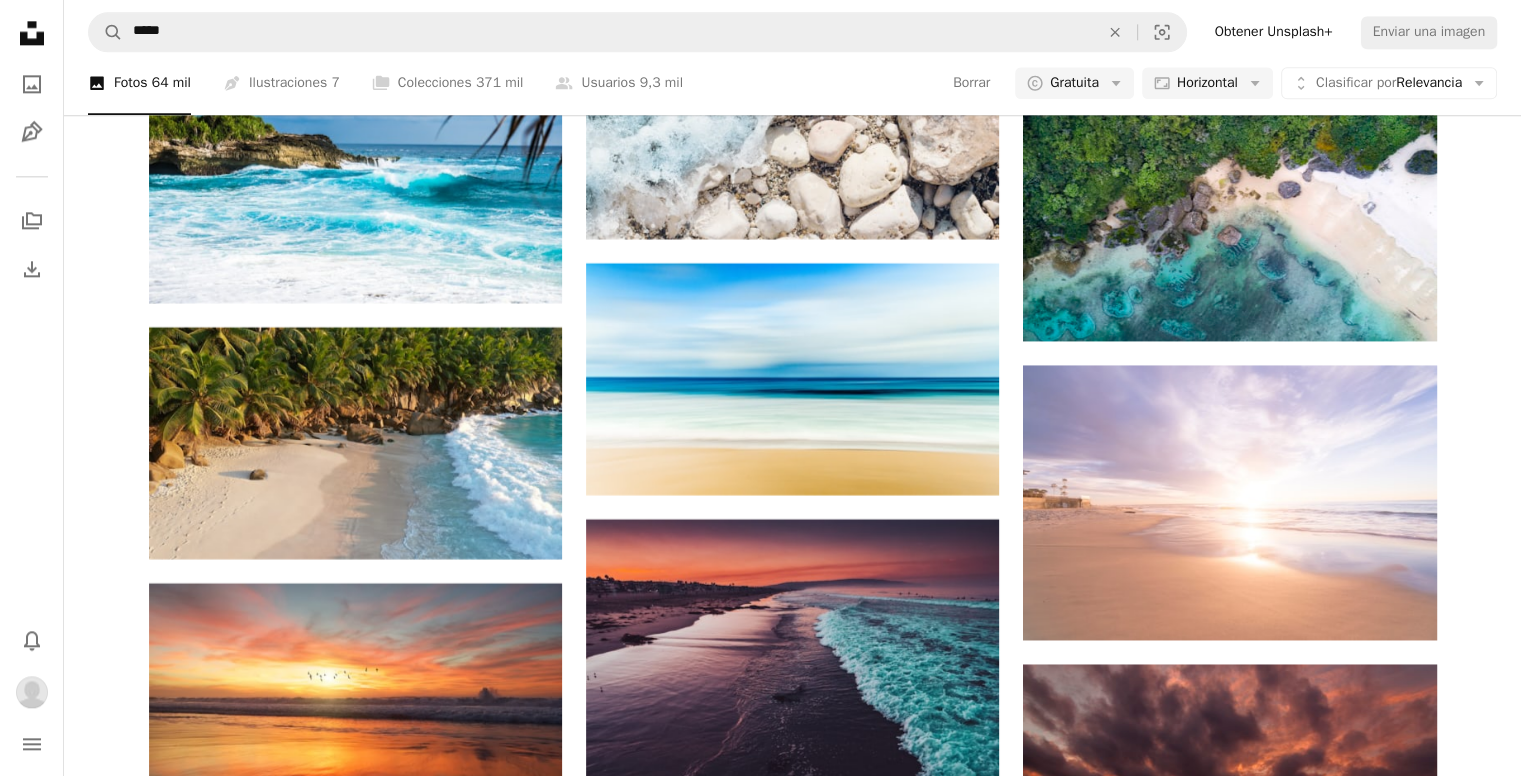 scroll, scrollTop: 0, scrollLeft: 0, axis: both 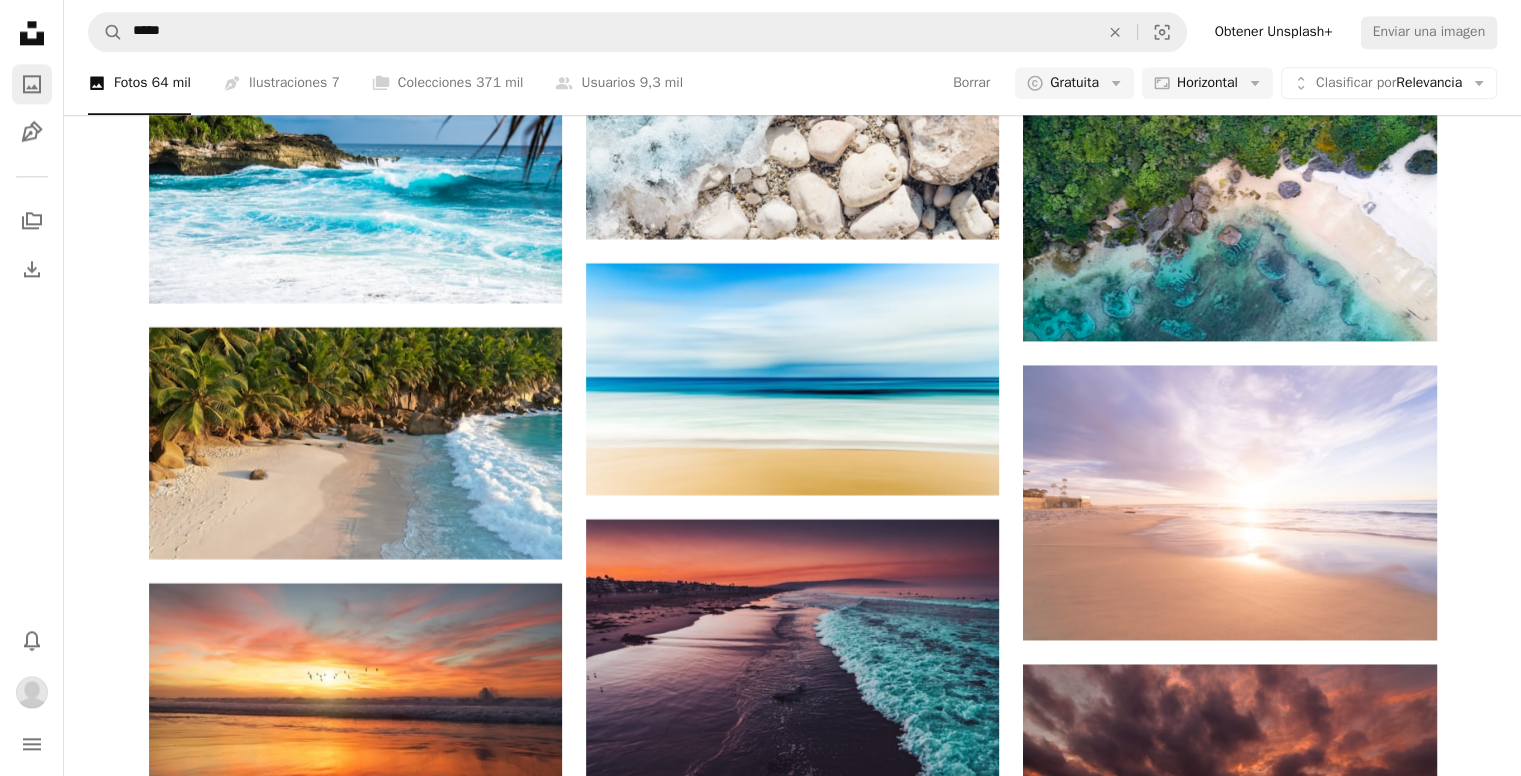 click on "A photo" 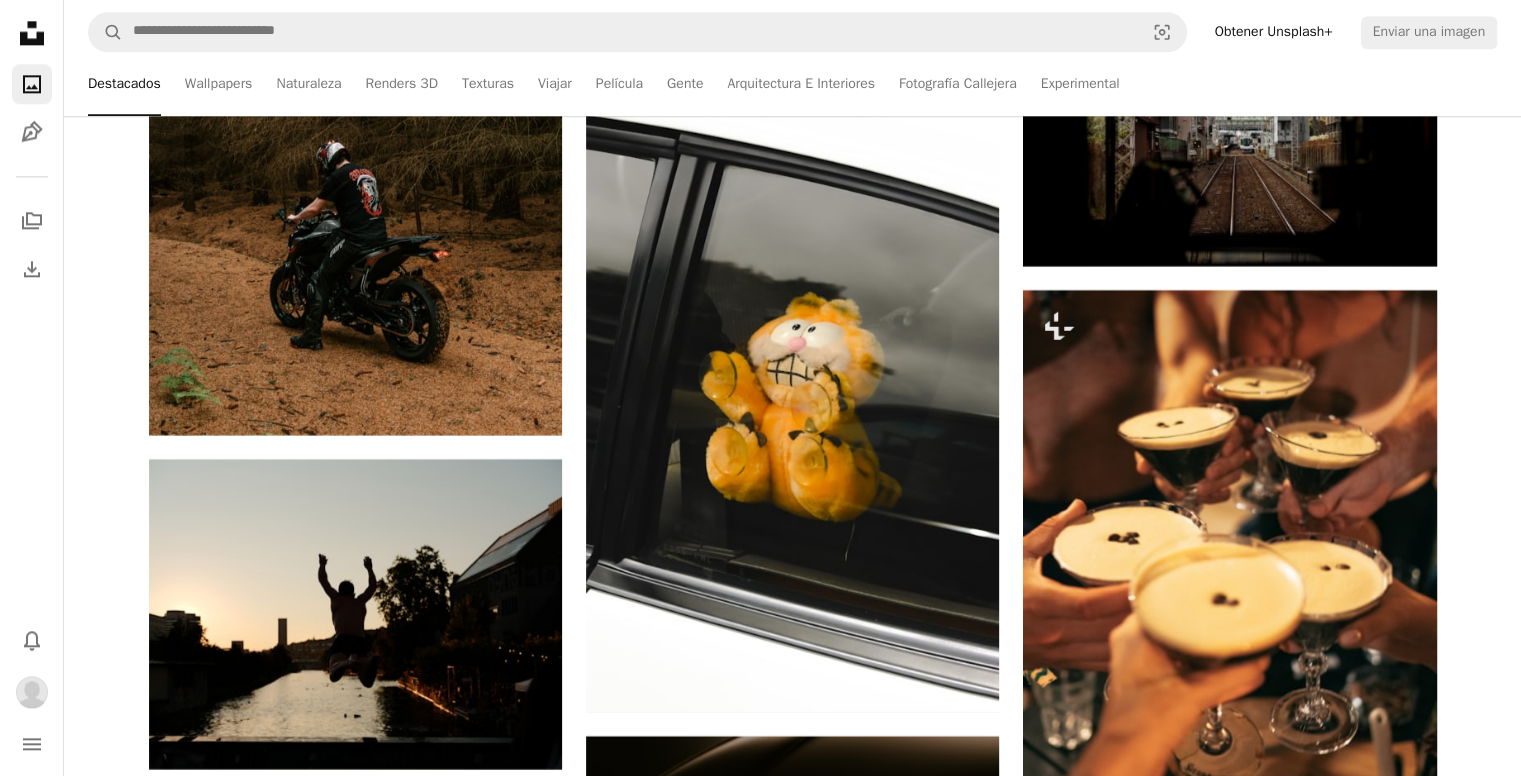 scroll, scrollTop: 0, scrollLeft: 0, axis: both 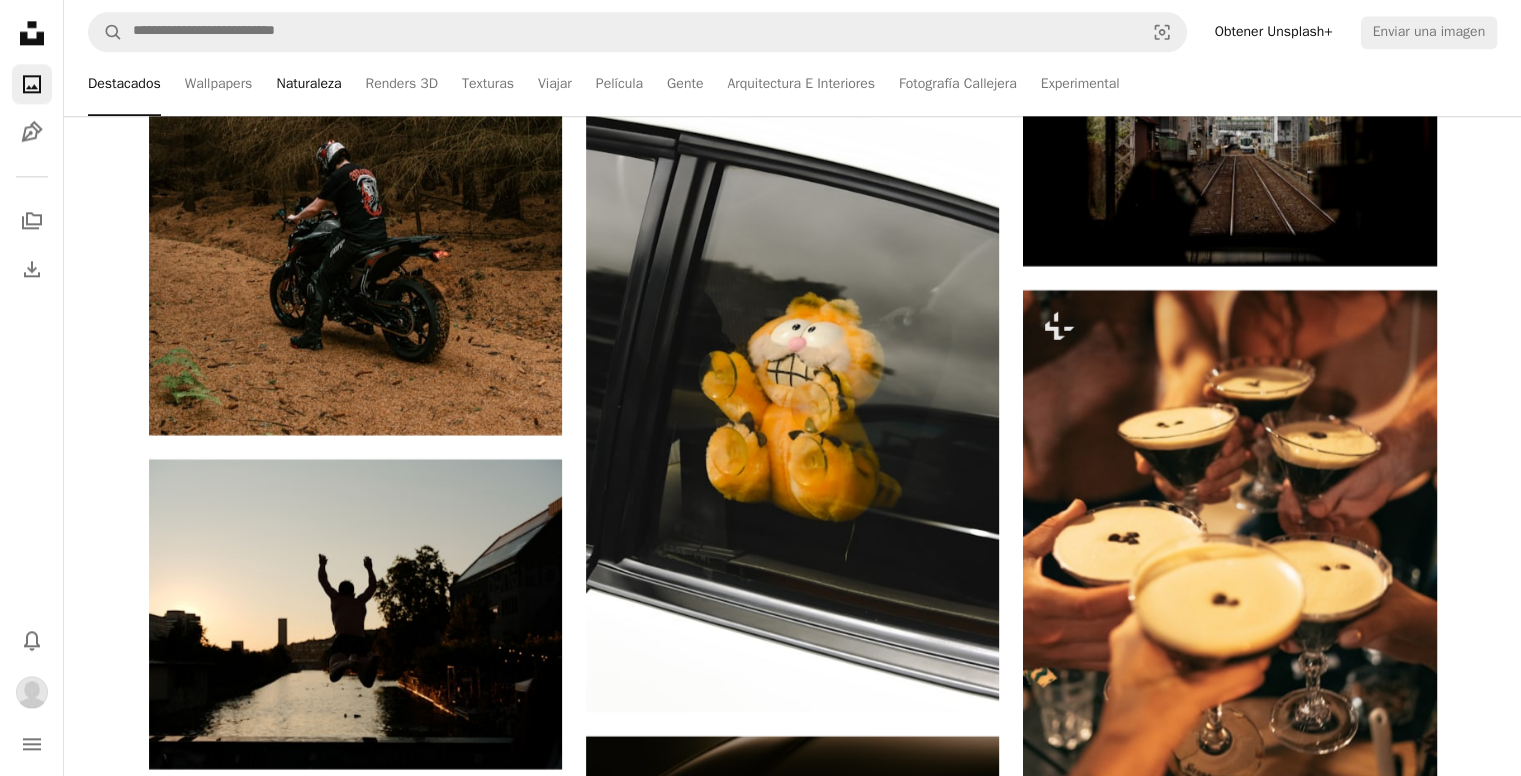 click on "Naturaleza" at bounding box center (308, 84) 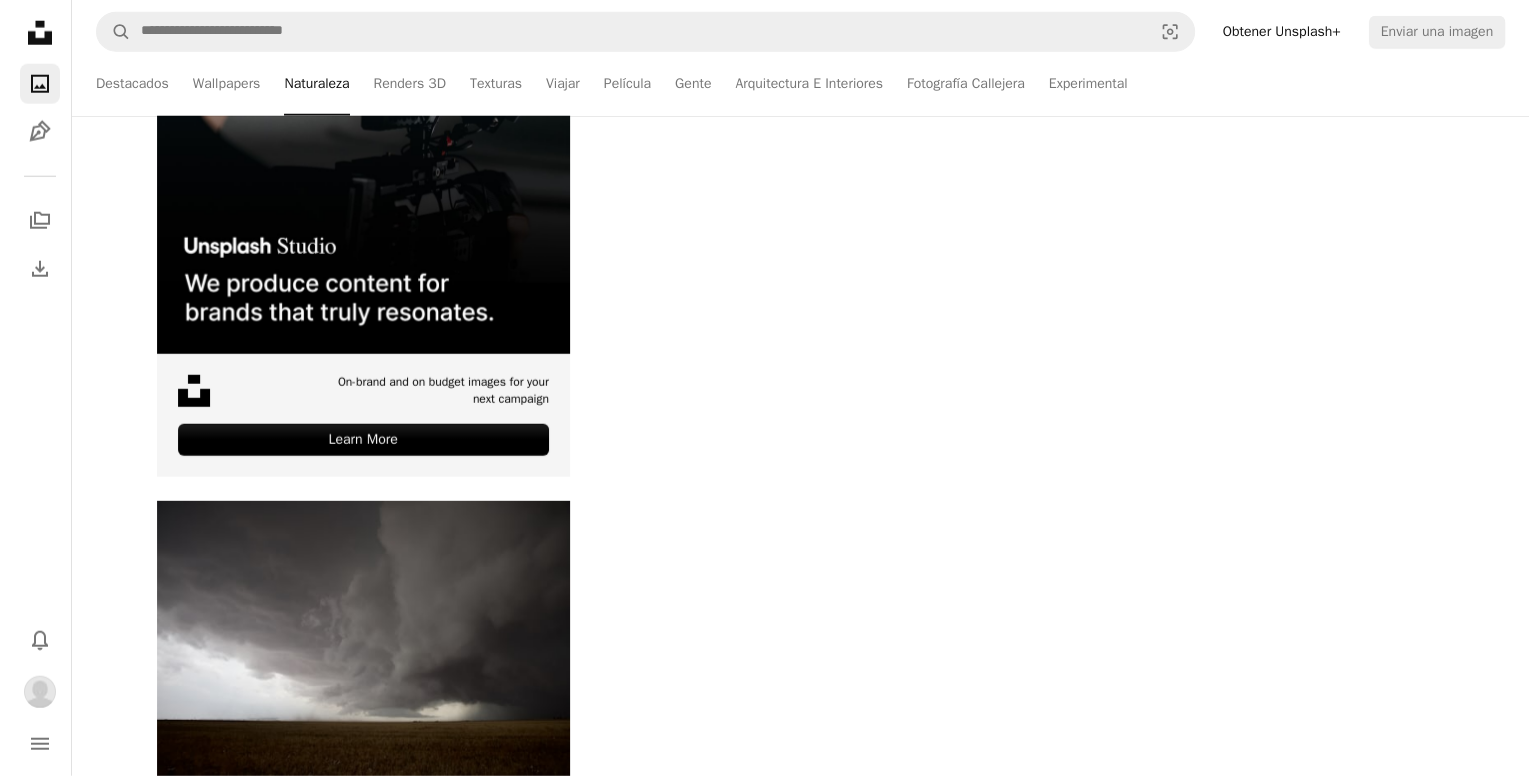 scroll, scrollTop: 0, scrollLeft: 0, axis: both 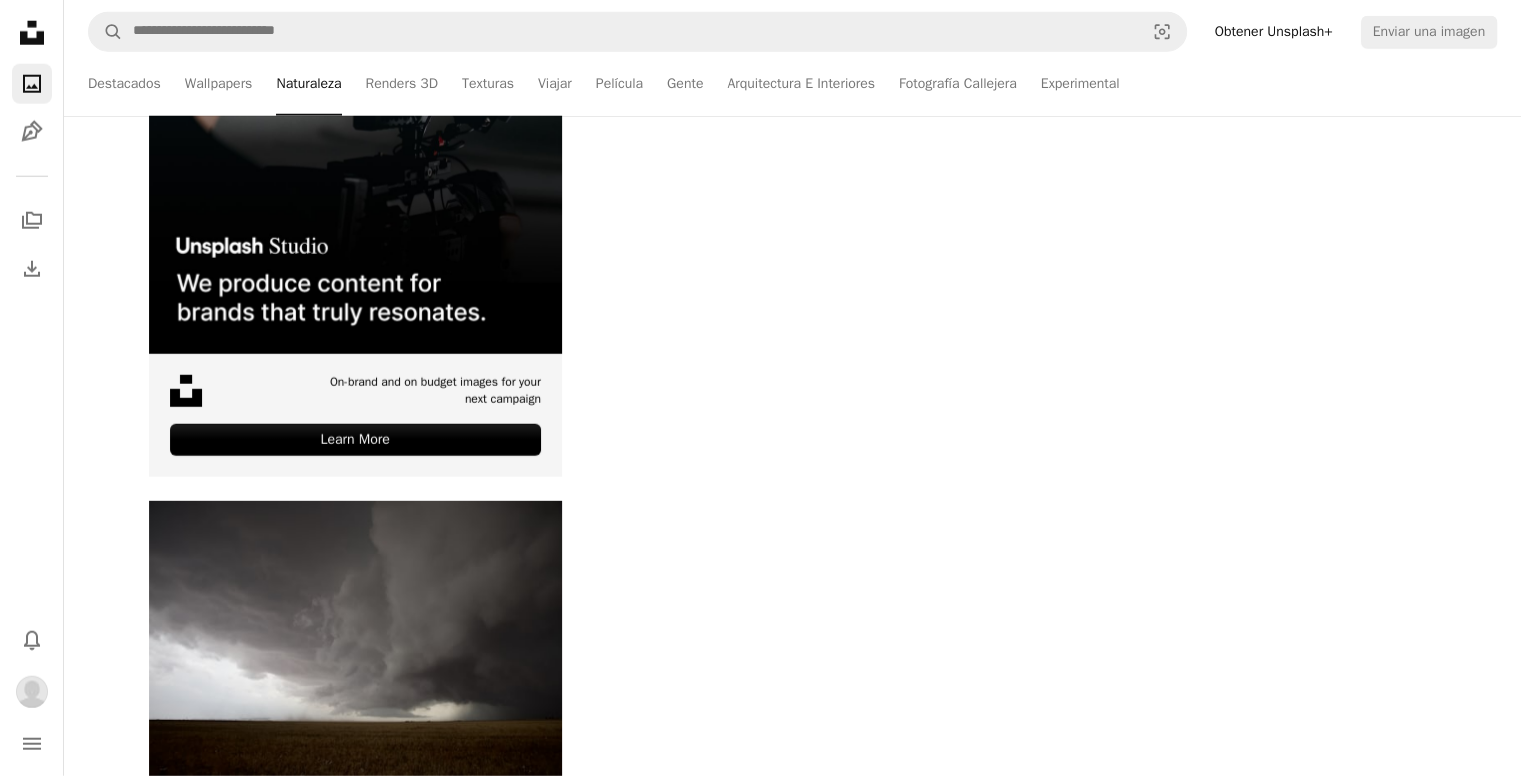 click on "A magnifying glass Visual search Obtener Unsplash+ Enviar una imagen" at bounding box center [792, 32] 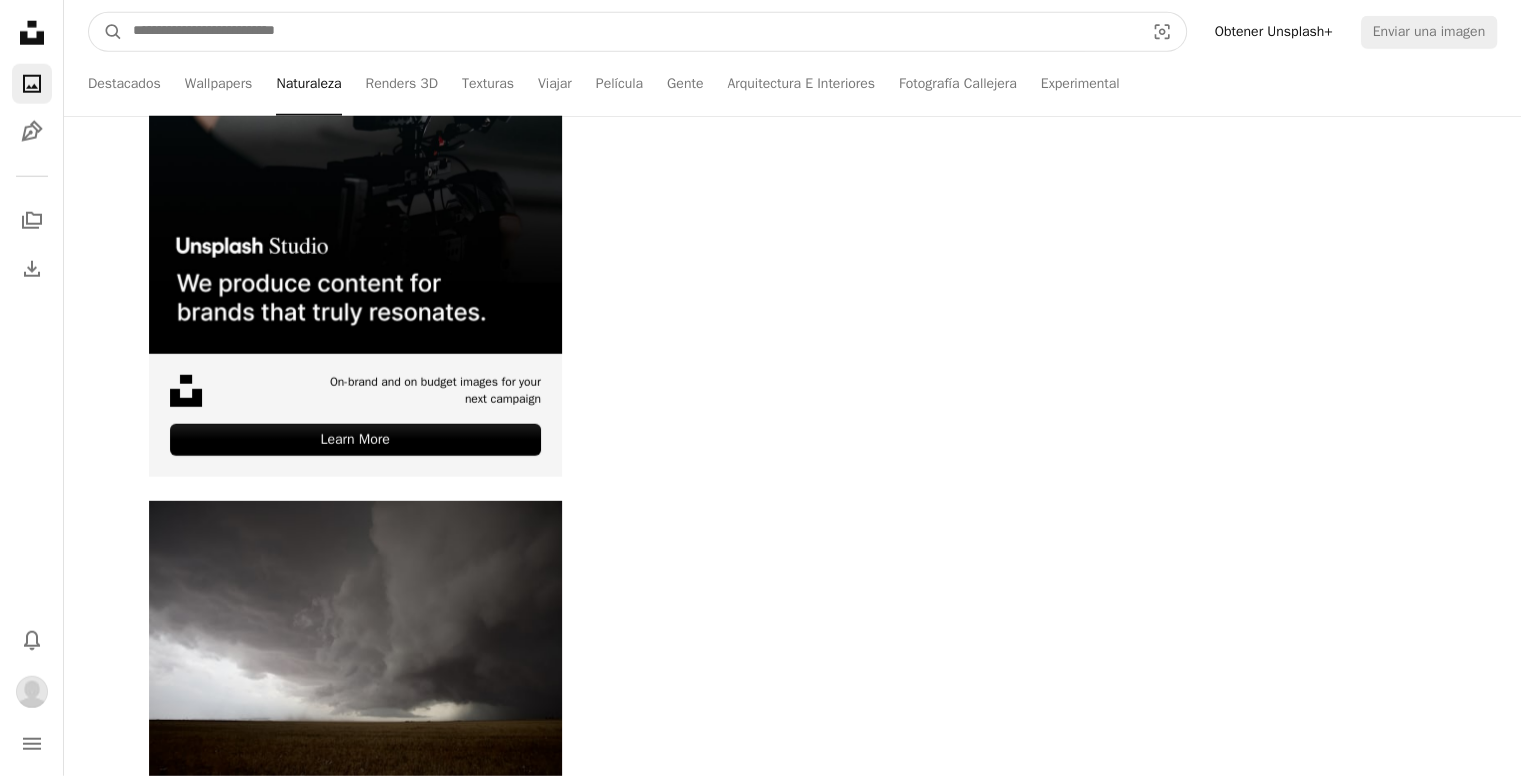 click at bounding box center [630, 32] 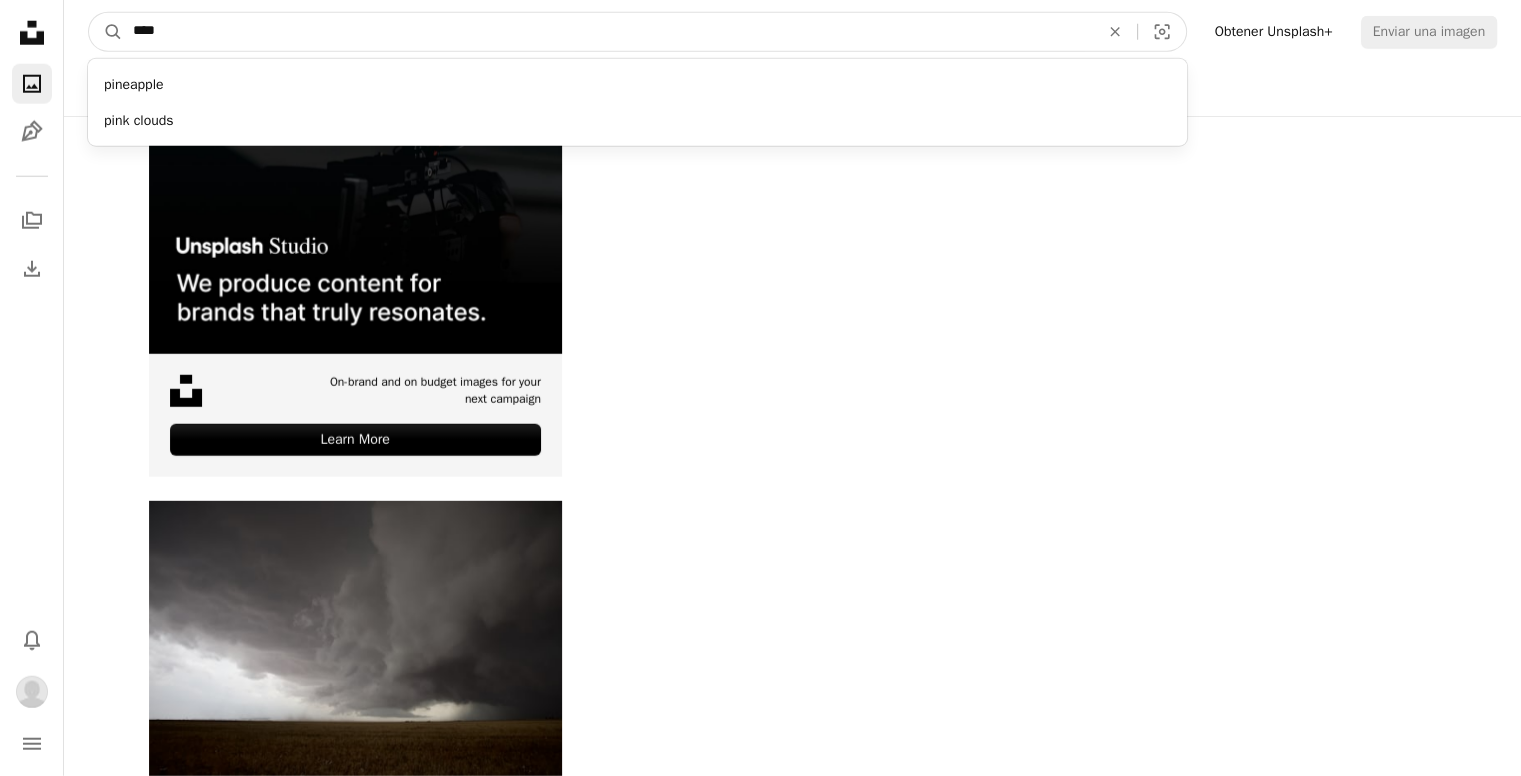 type on "****" 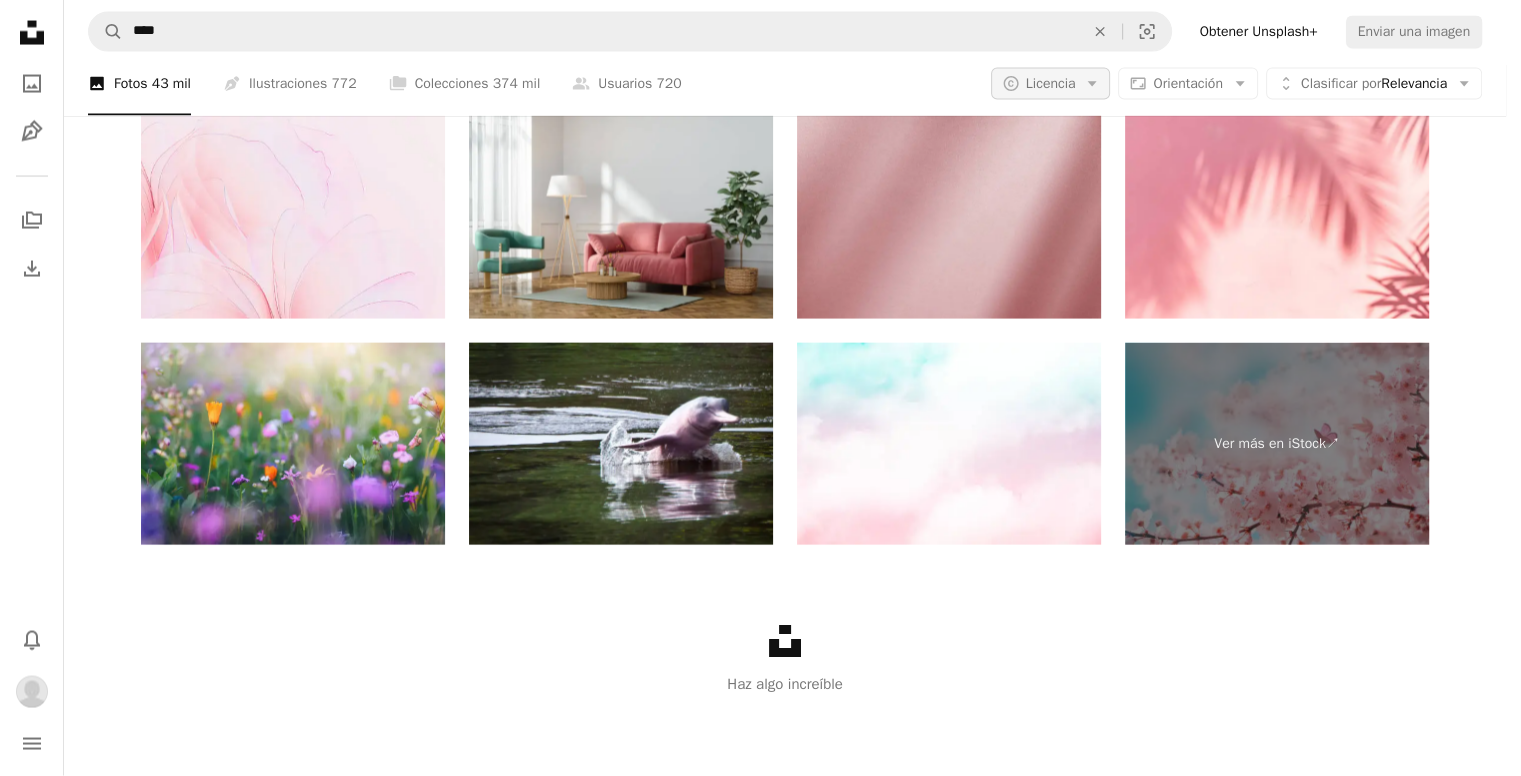 scroll, scrollTop: 0, scrollLeft: 0, axis: both 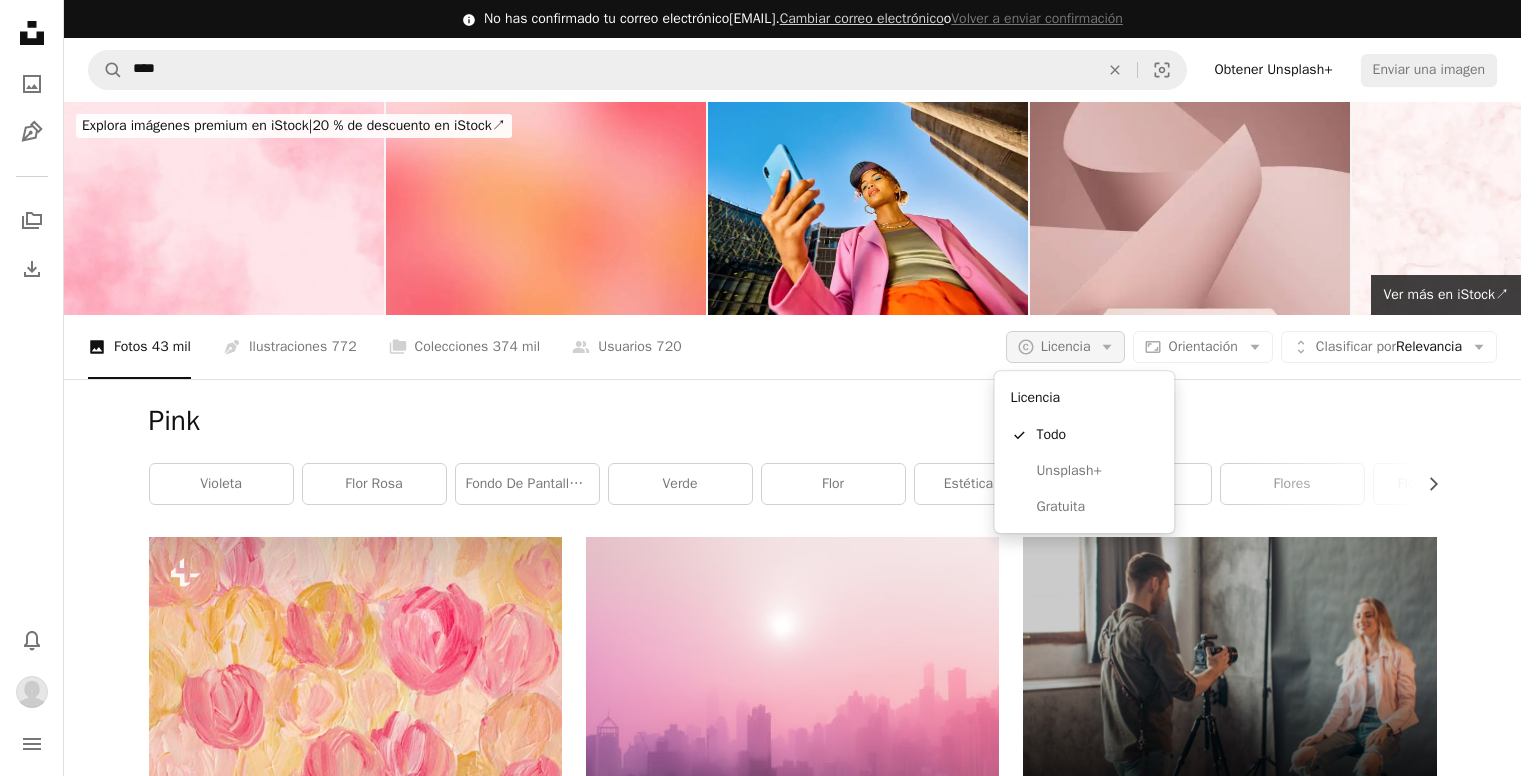 click on "Licencia" at bounding box center (1066, 346) 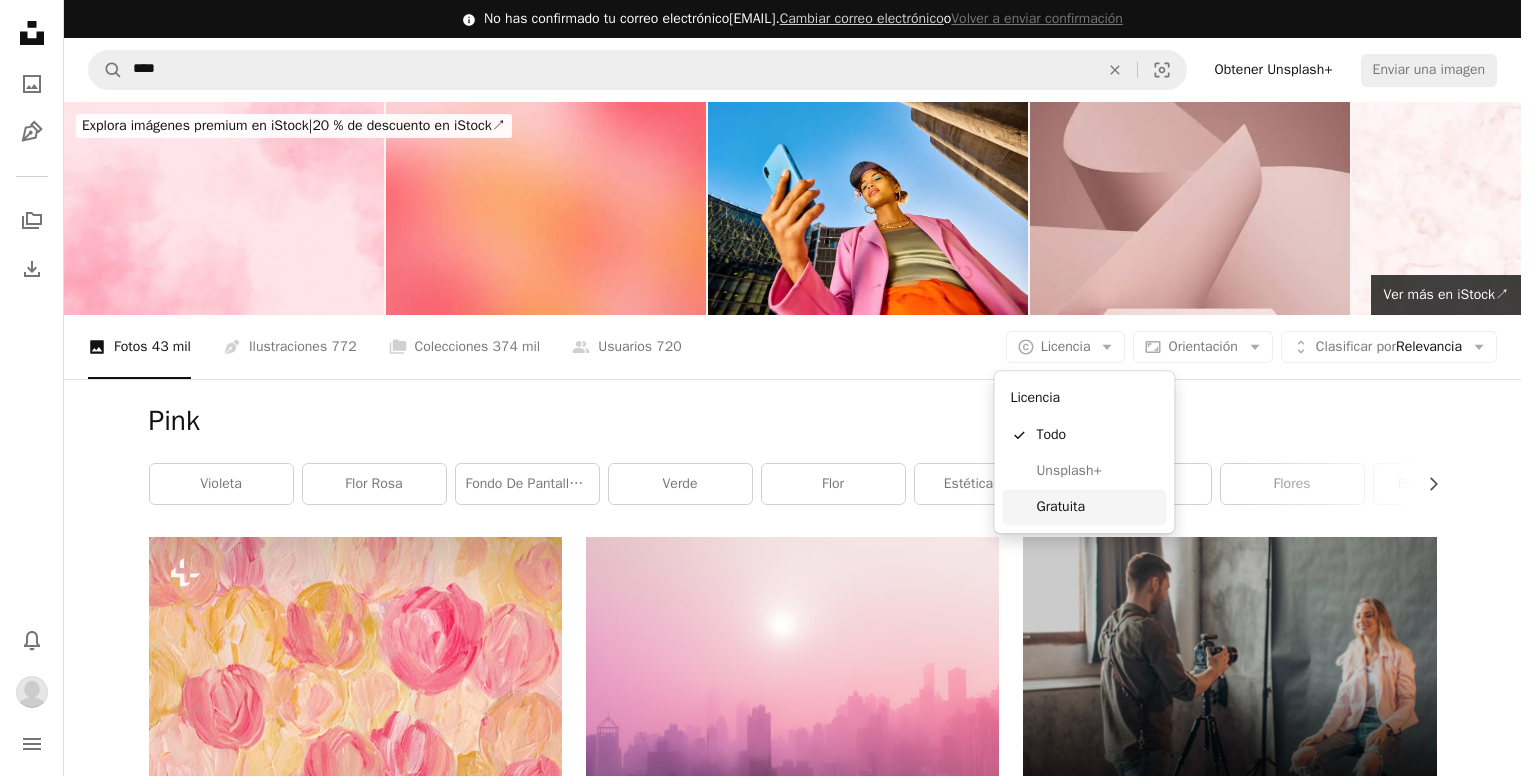 click on "Gratuita" at bounding box center [1084, 507] 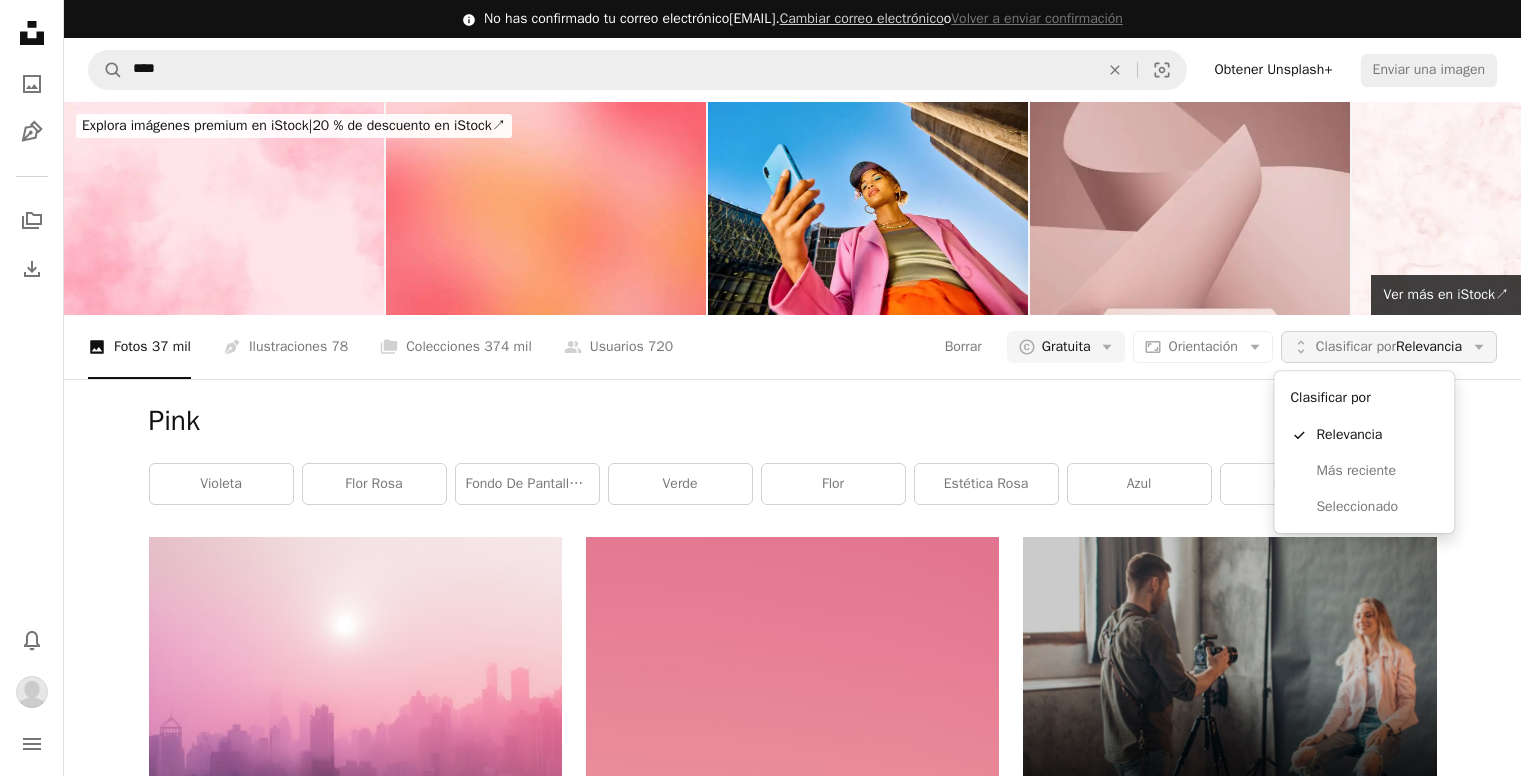 click on "Clasificar por" at bounding box center [1356, 346] 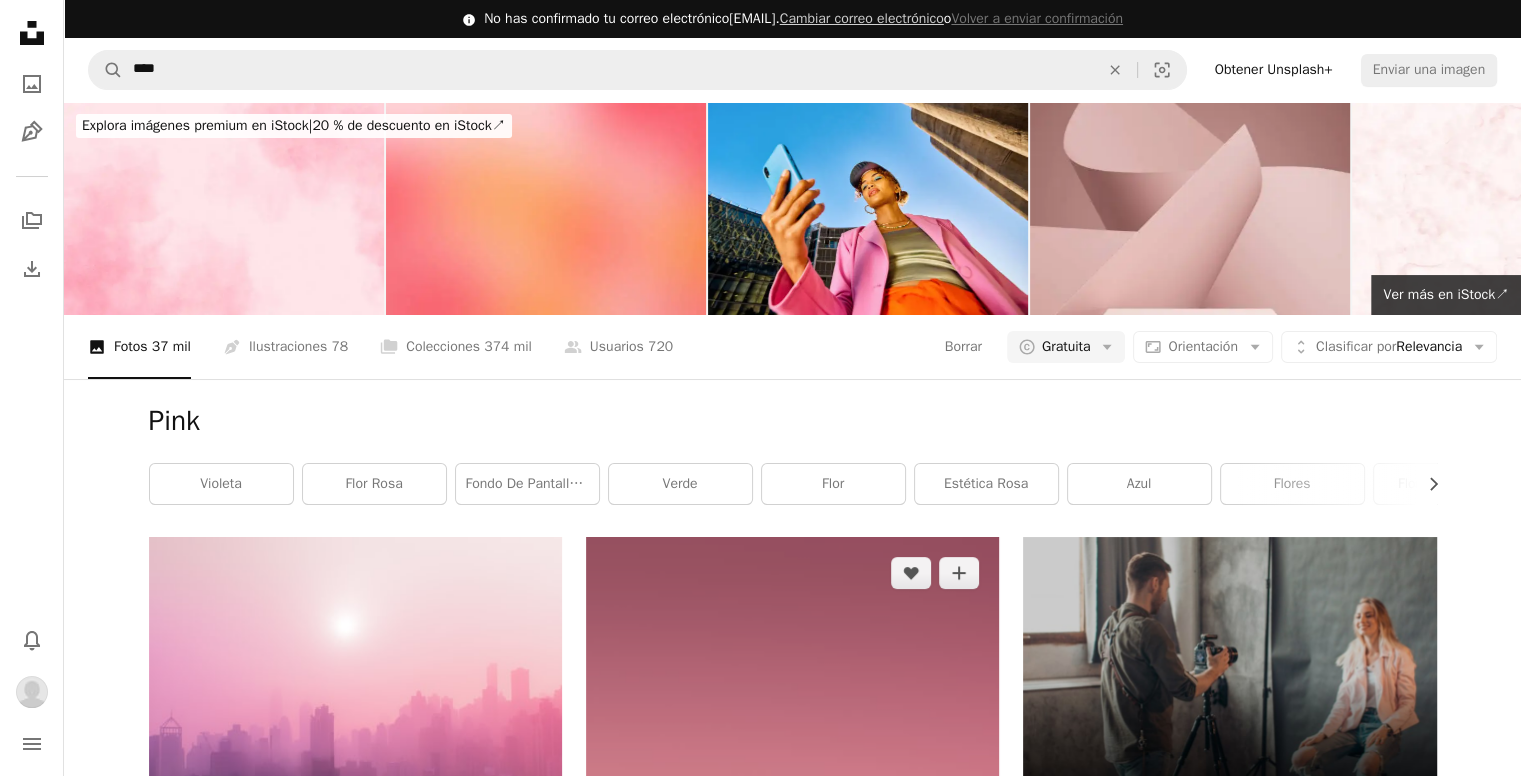 scroll, scrollTop: 228, scrollLeft: 0, axis: vertical 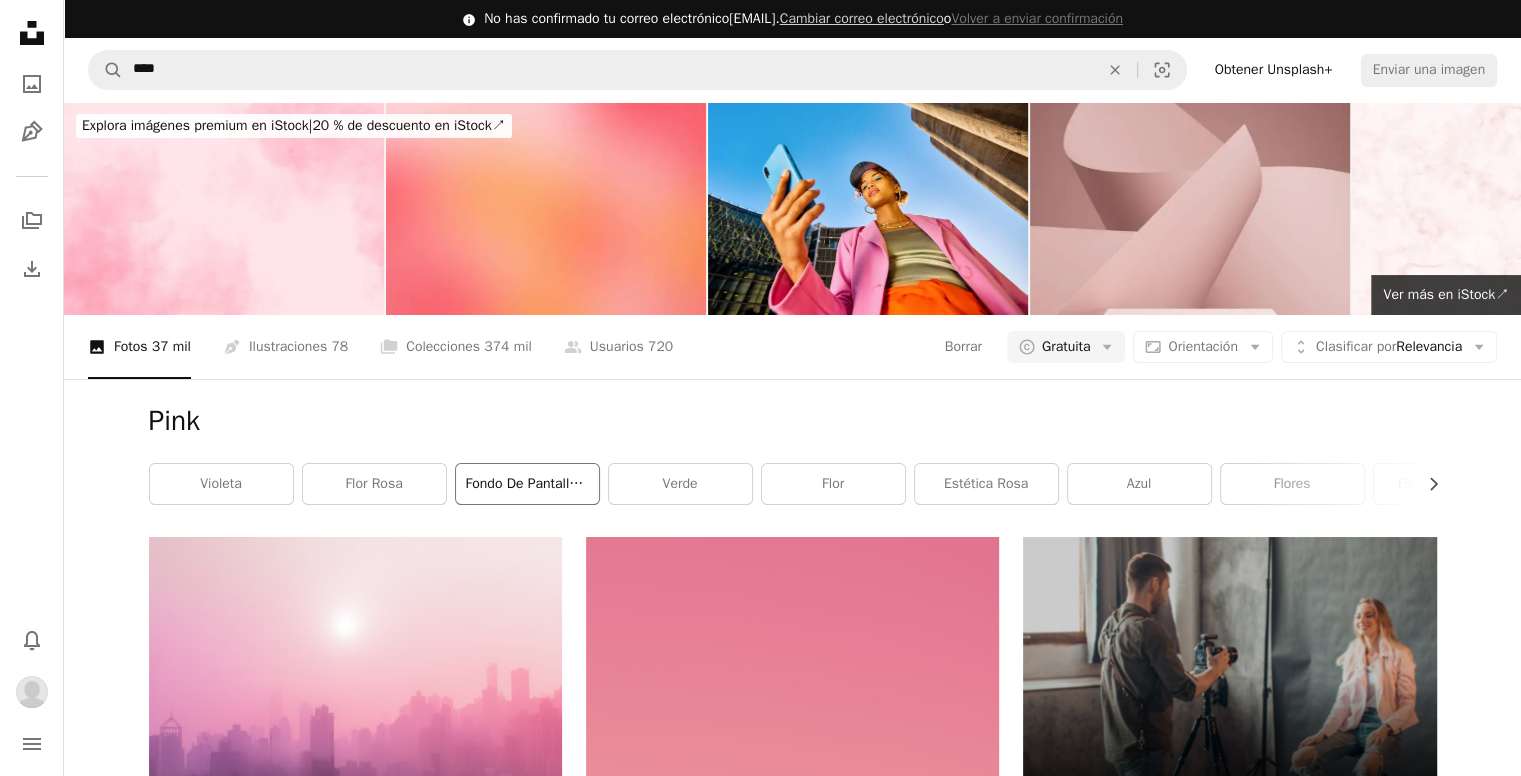 click on "Fondo de pantalla rosa" at bounding box center [527, 484] 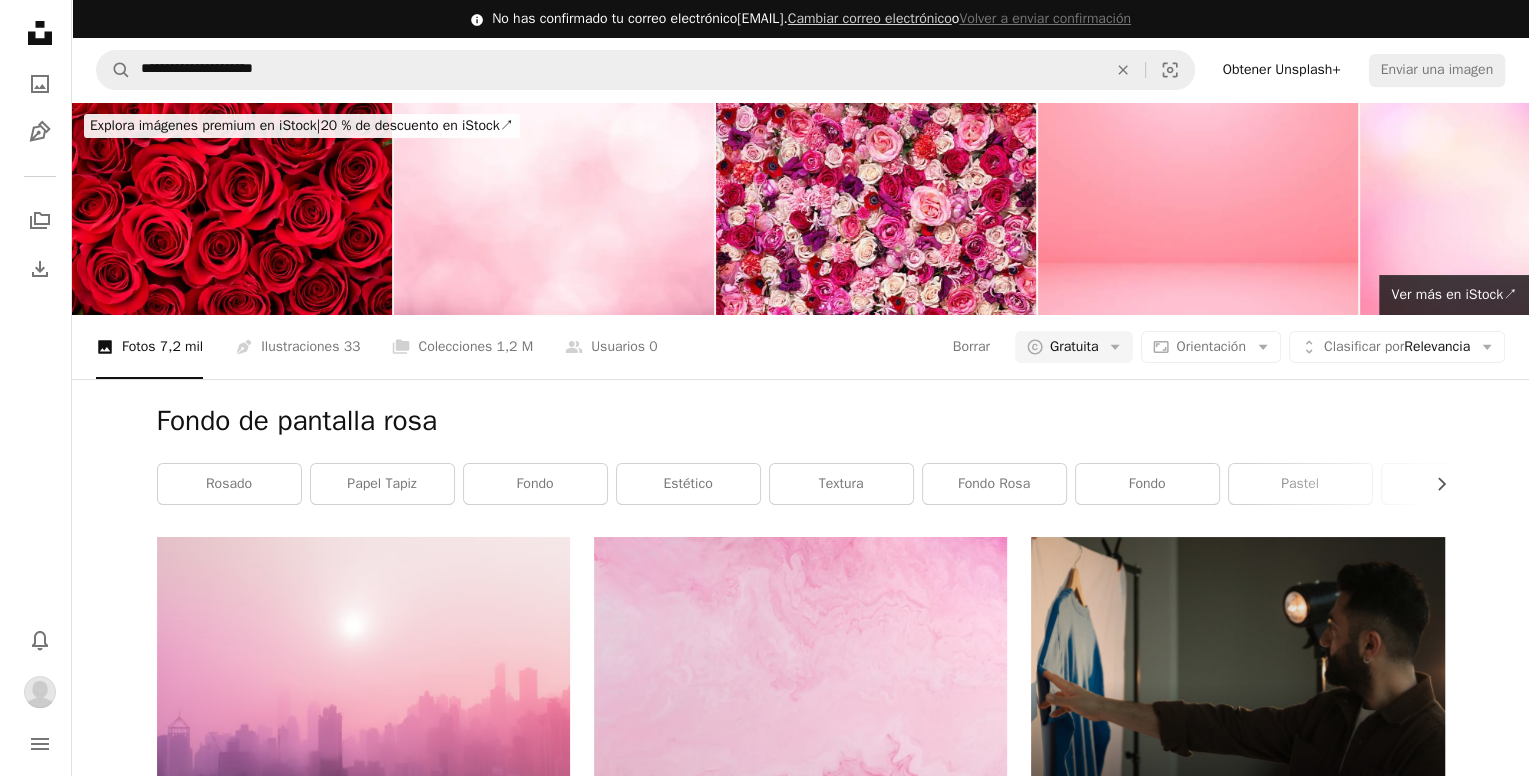 scroll, scrollTop: 2558, scrollLeft: 0, axis: vertical 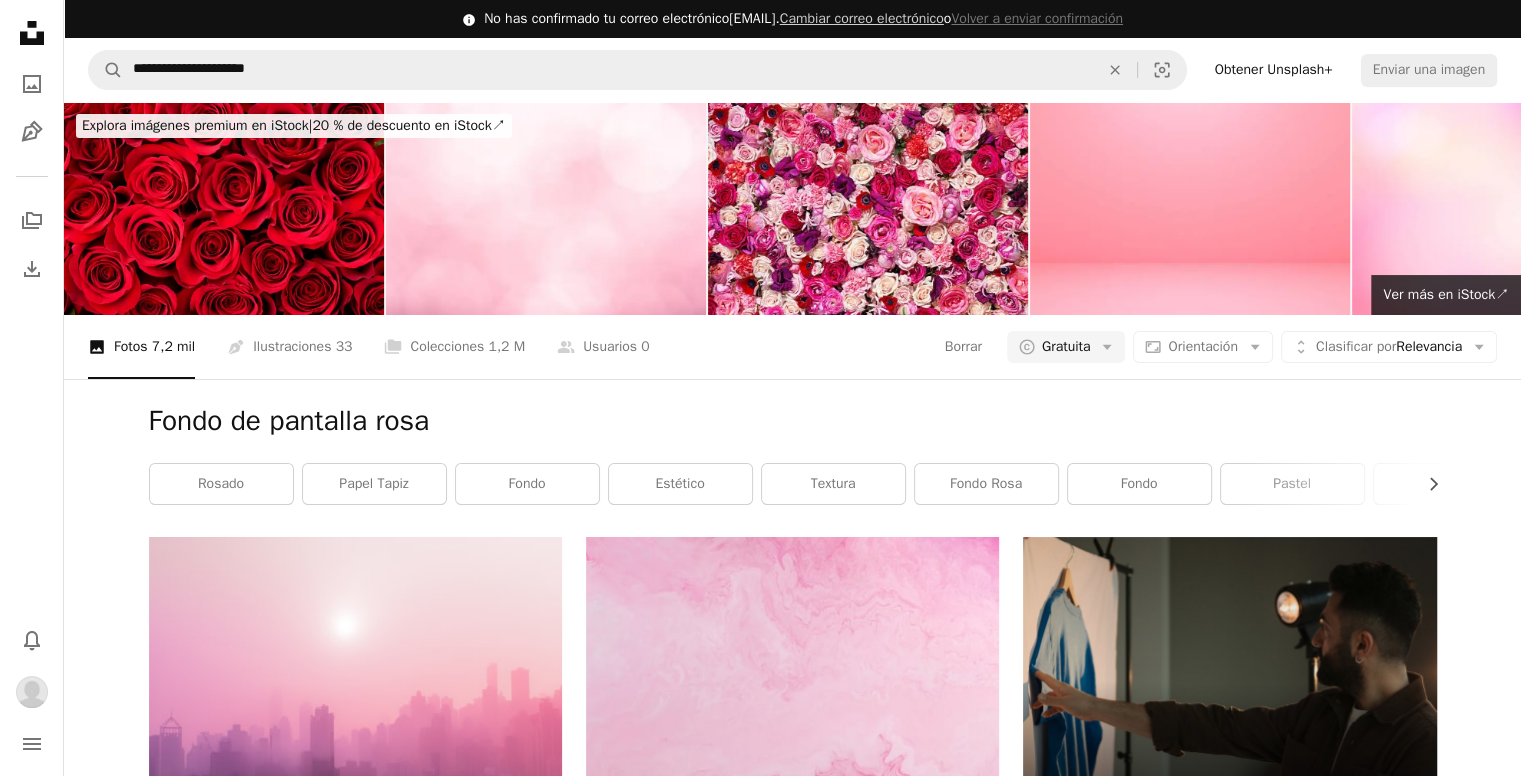 click at bounding box center (355, 3034) 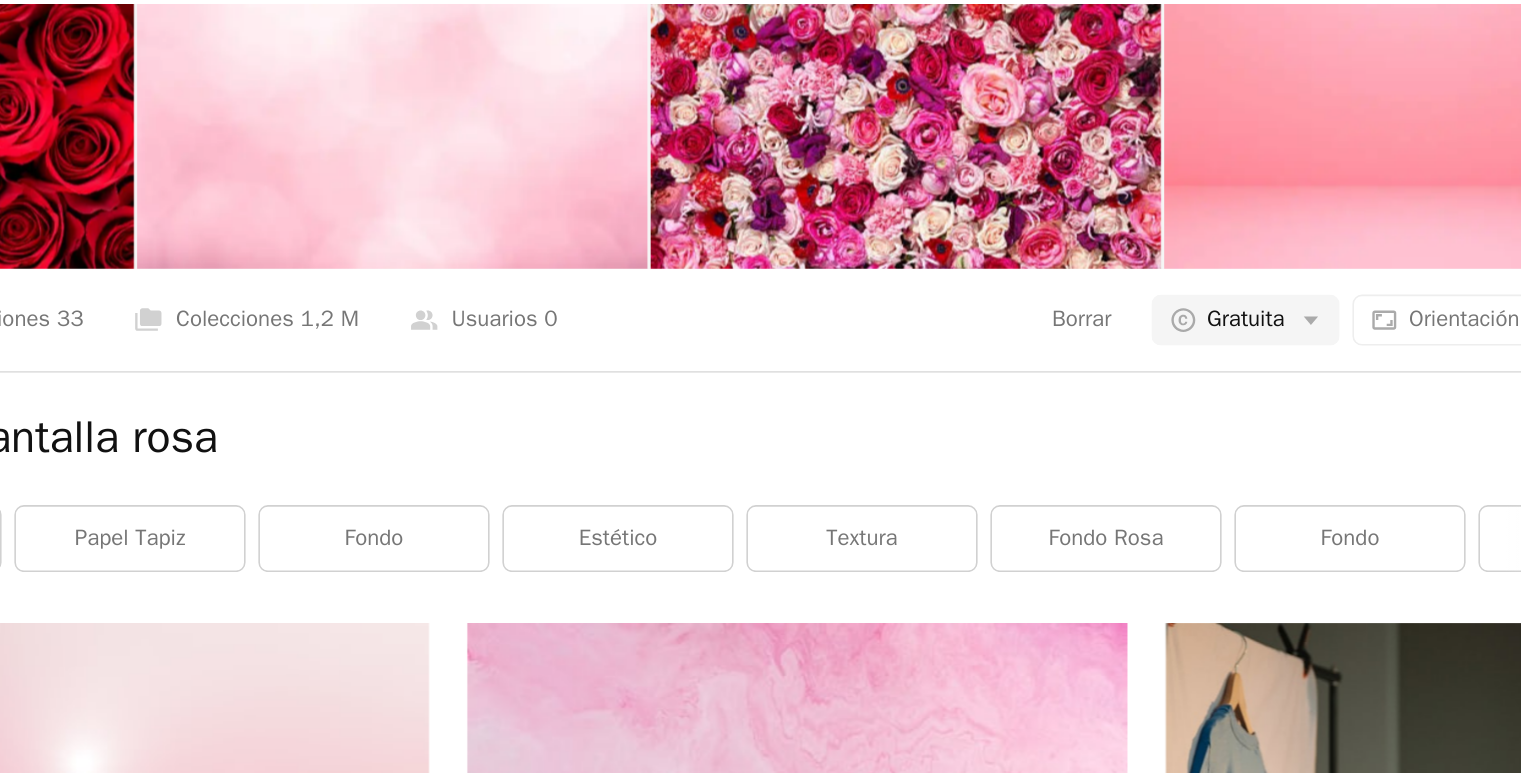 scroll, scrollTop: 2558, scrollLeft: 0, axis: vertical 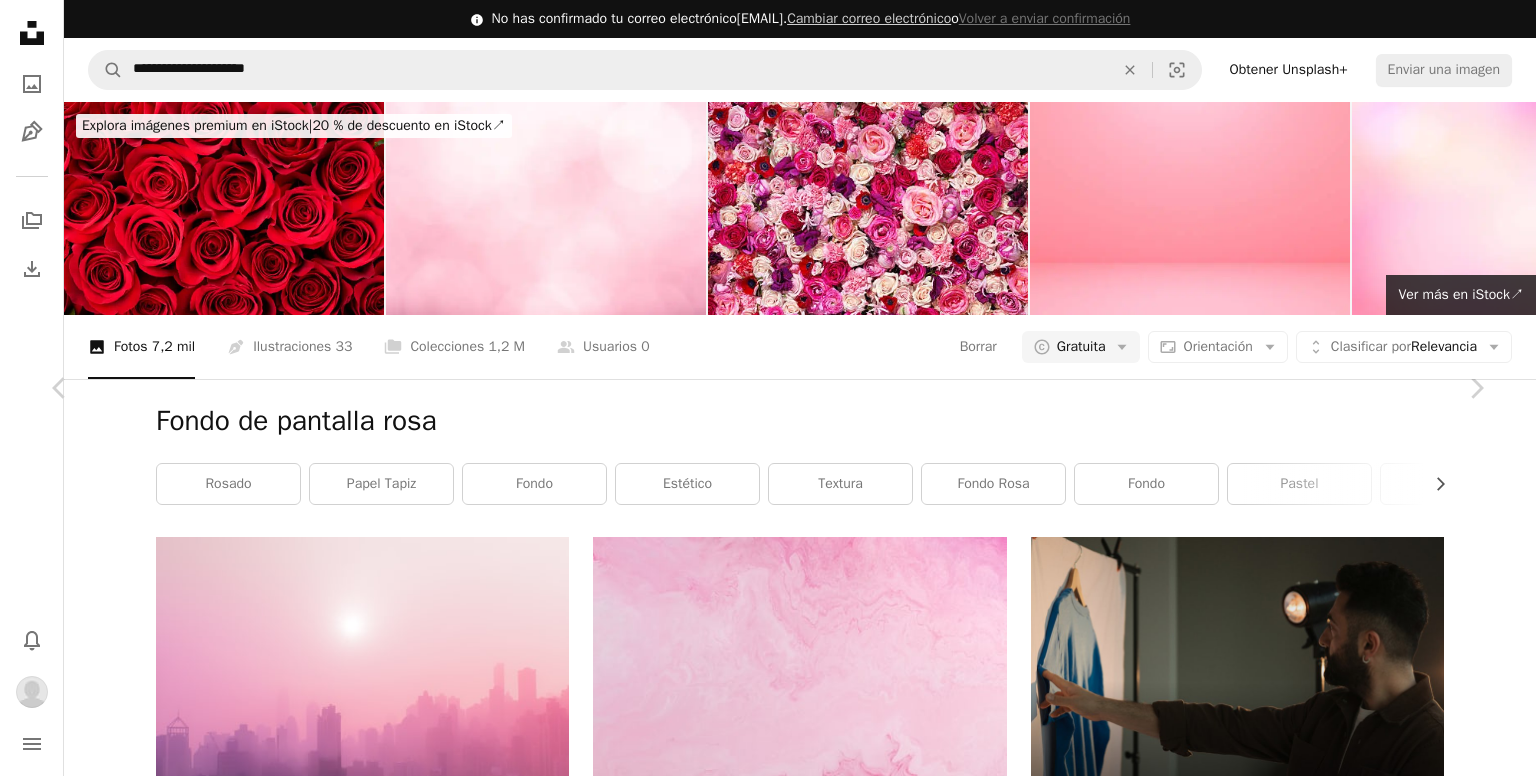 click on "[FIRST] [LAST]" at bounding box center (768, 7650) 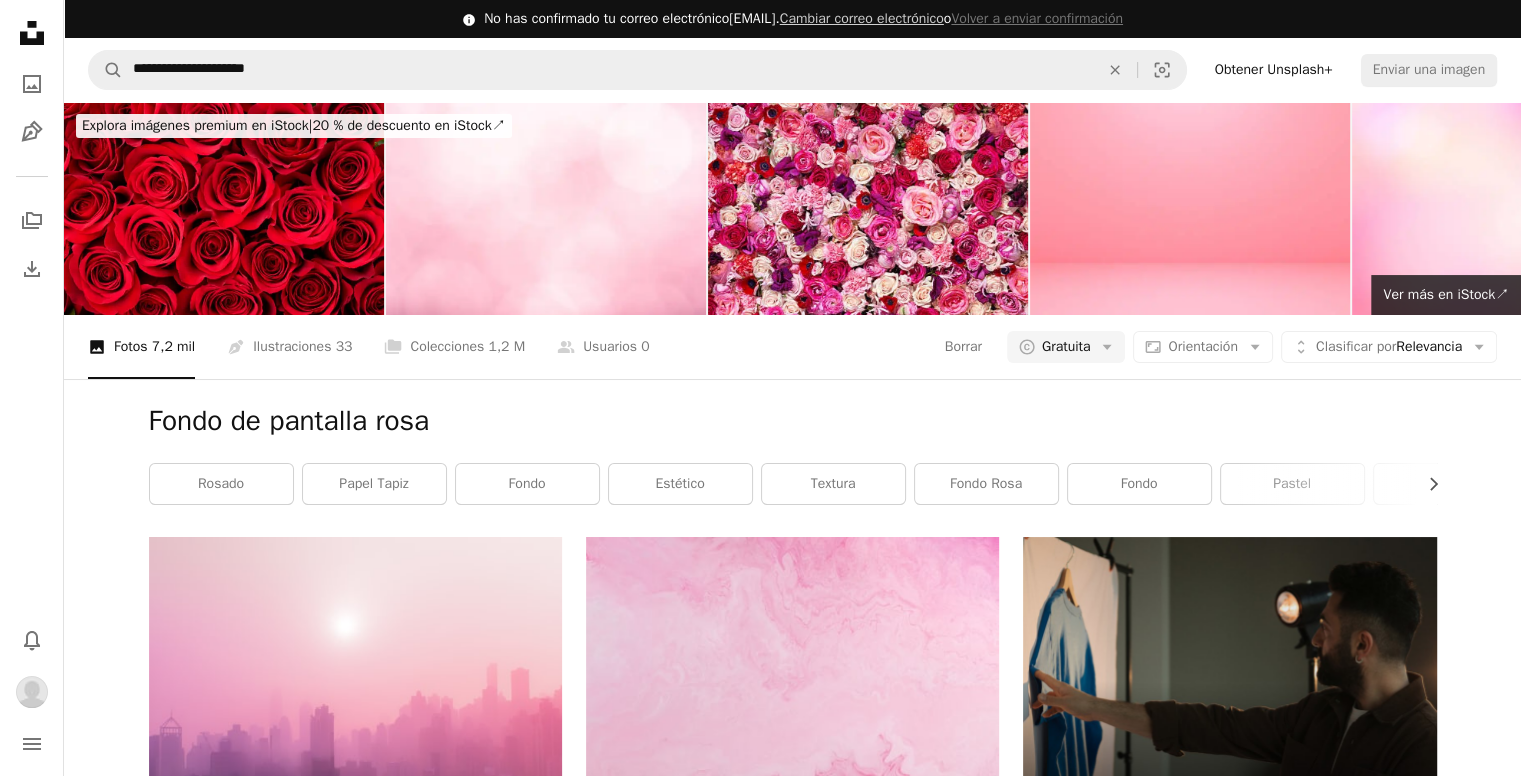 scroll, scrollTop: 6111, scrollLeft: 0, axis: vertical 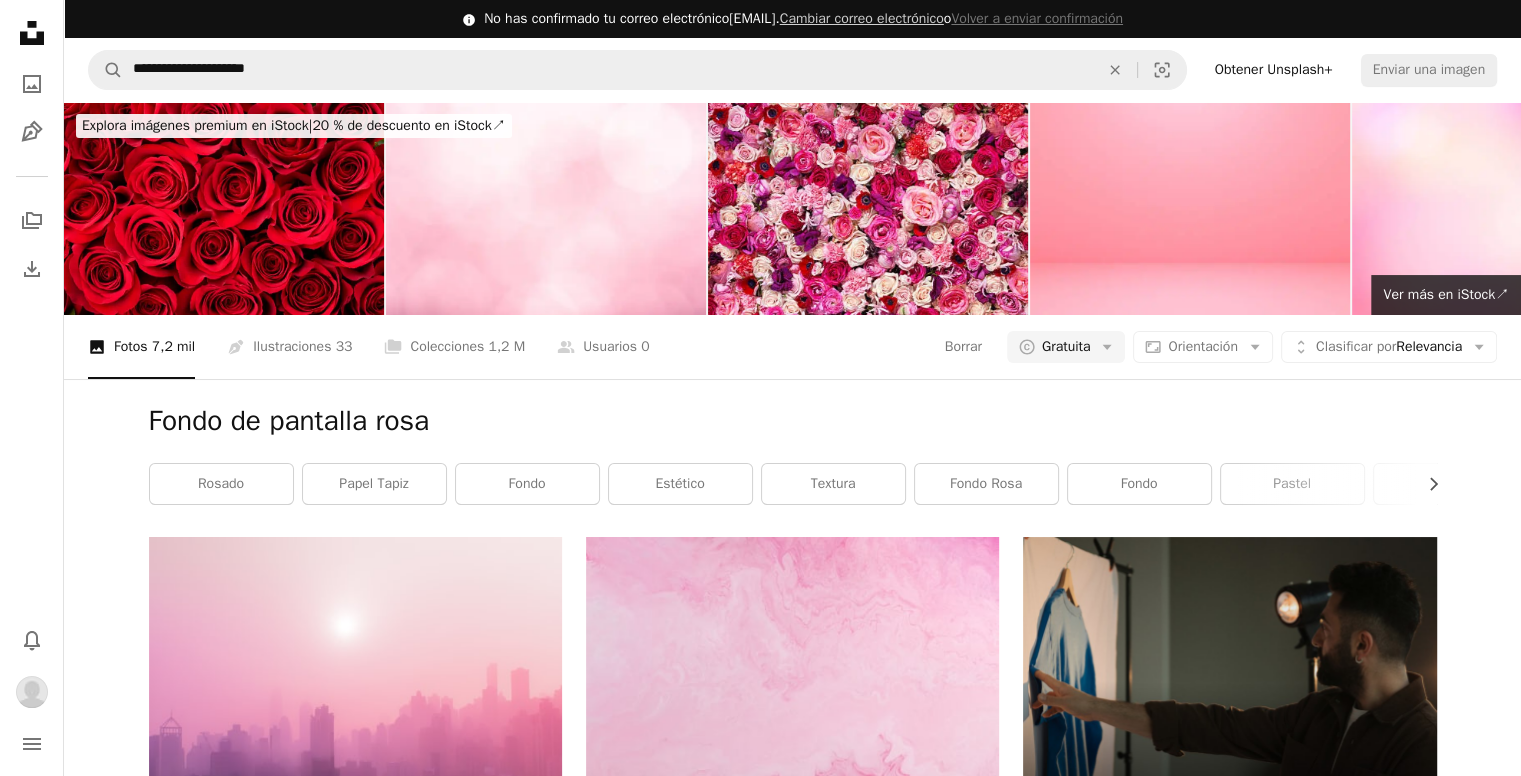 click at bounding box center (1229, 6375) 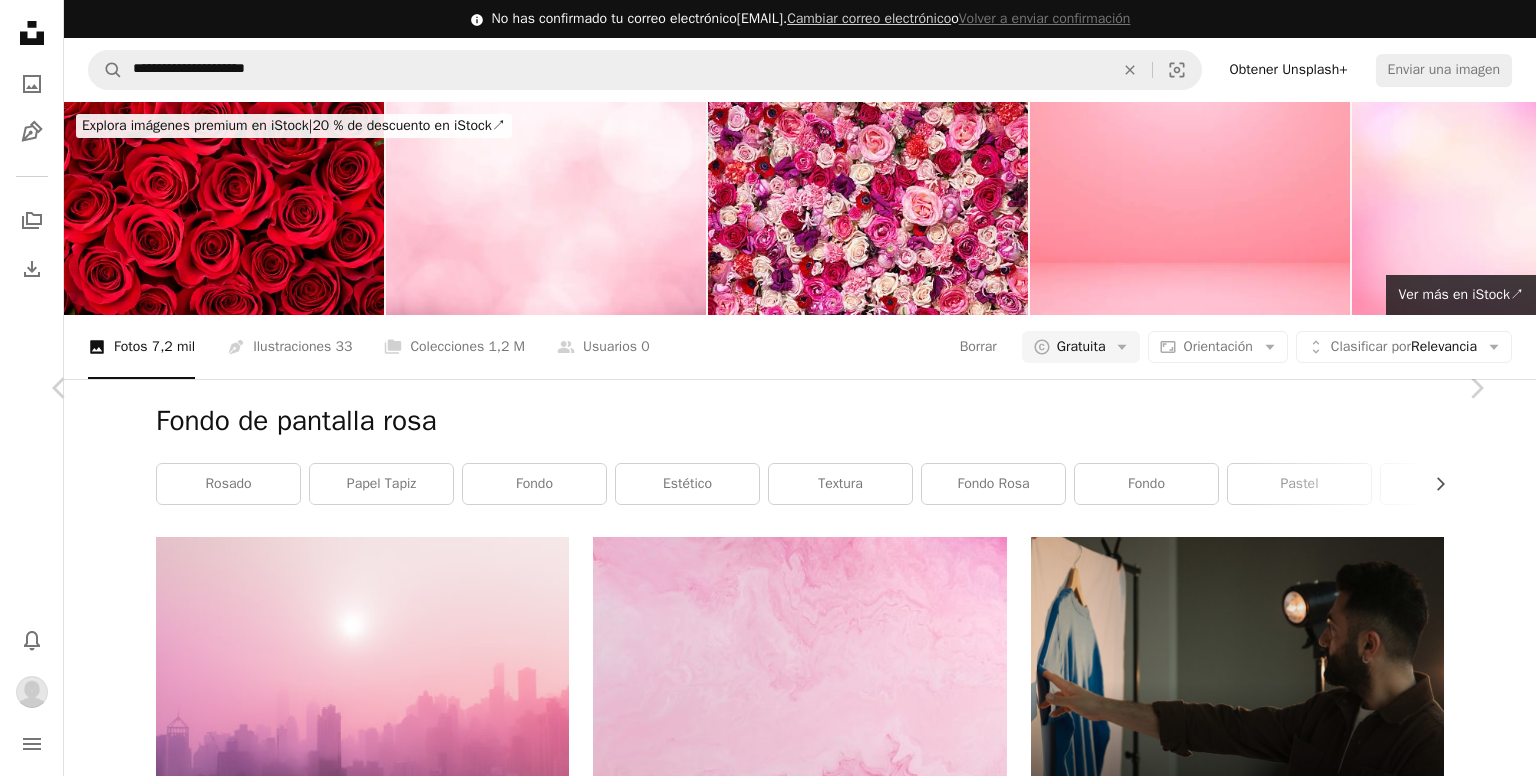 click on "Descargar" at bounding box center [1300, 9186] 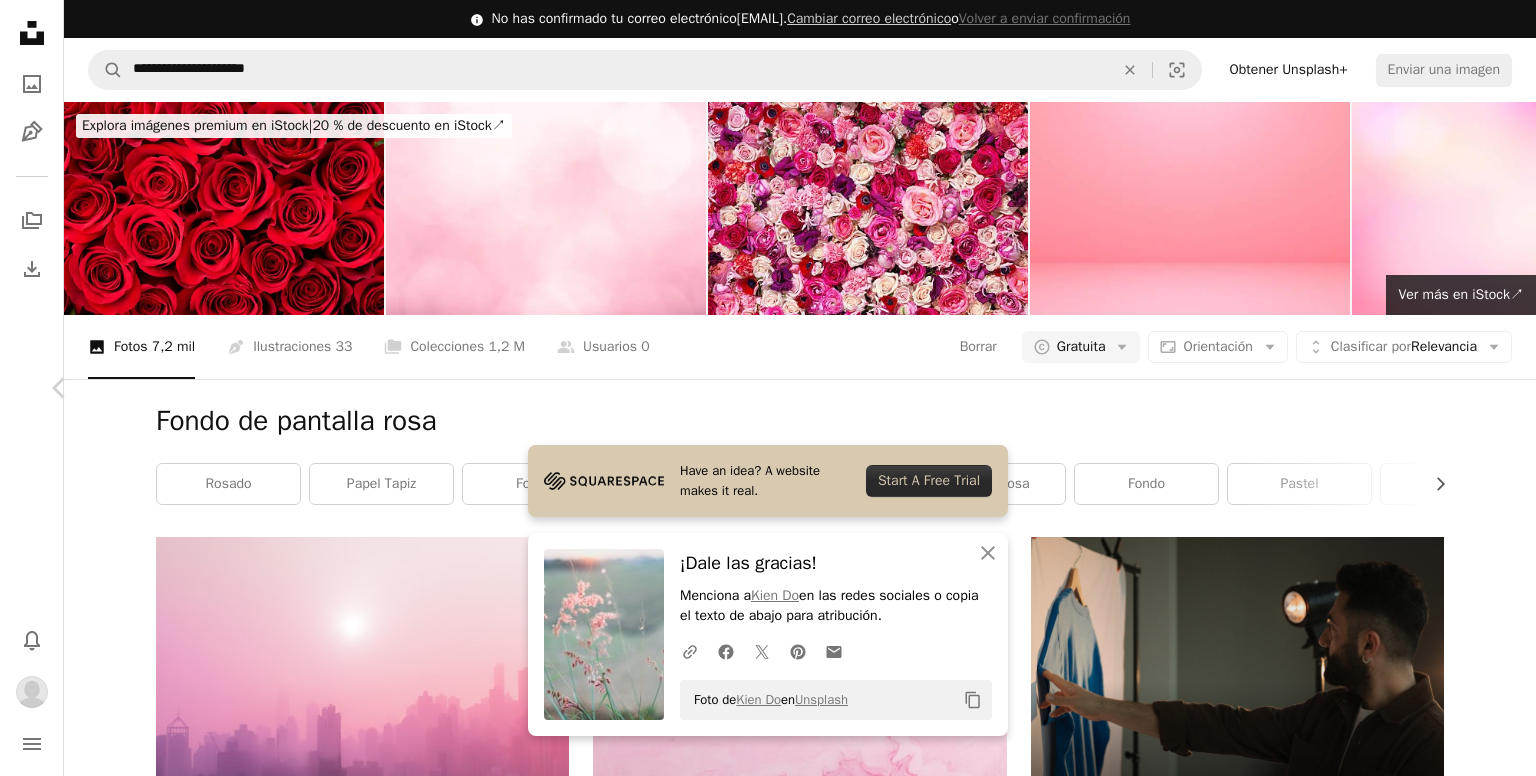click on "Chevron right" at bounding box center [1476, 388] 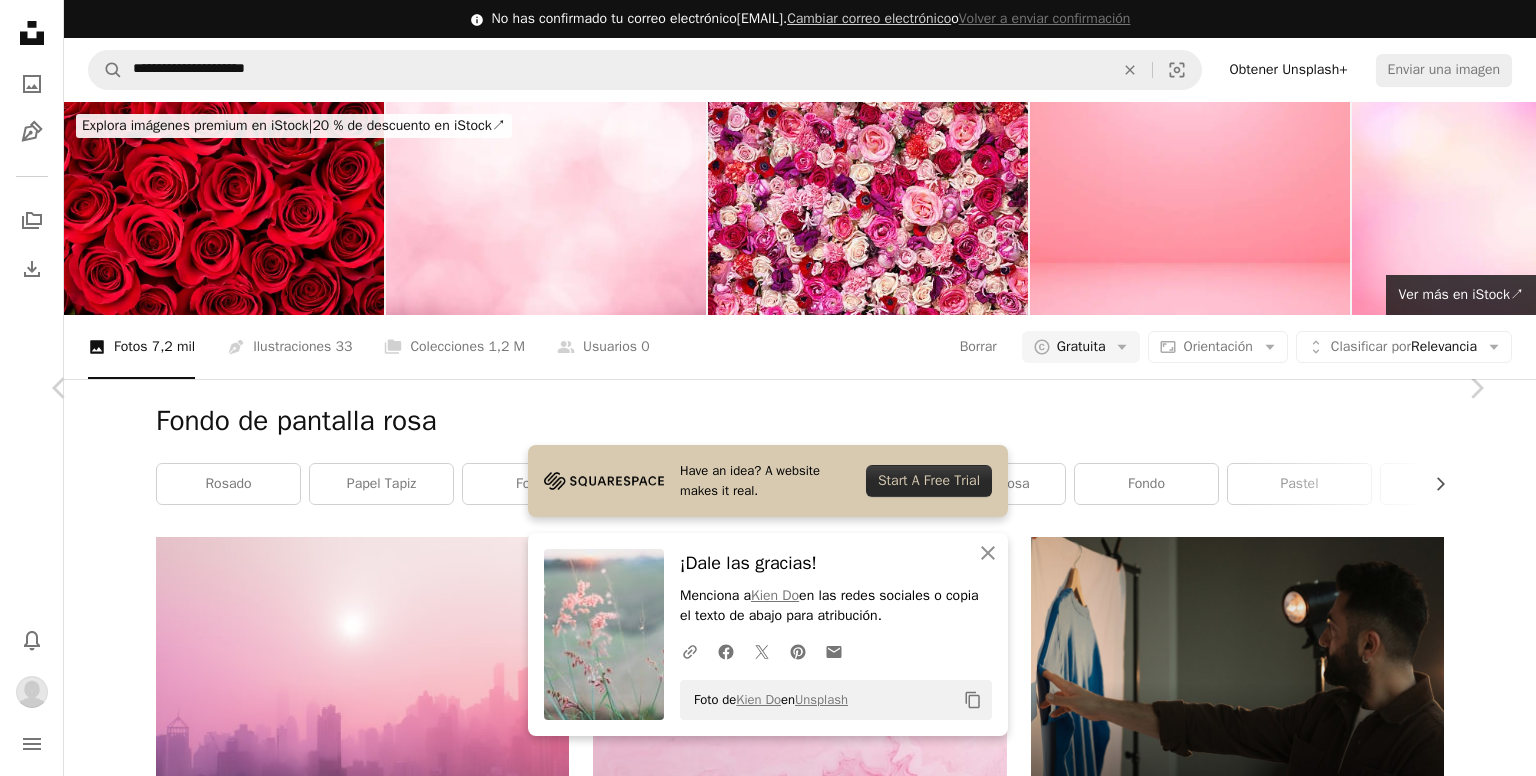 click on "[FIRST] [LAST]" at bounding box center (768, 9527) 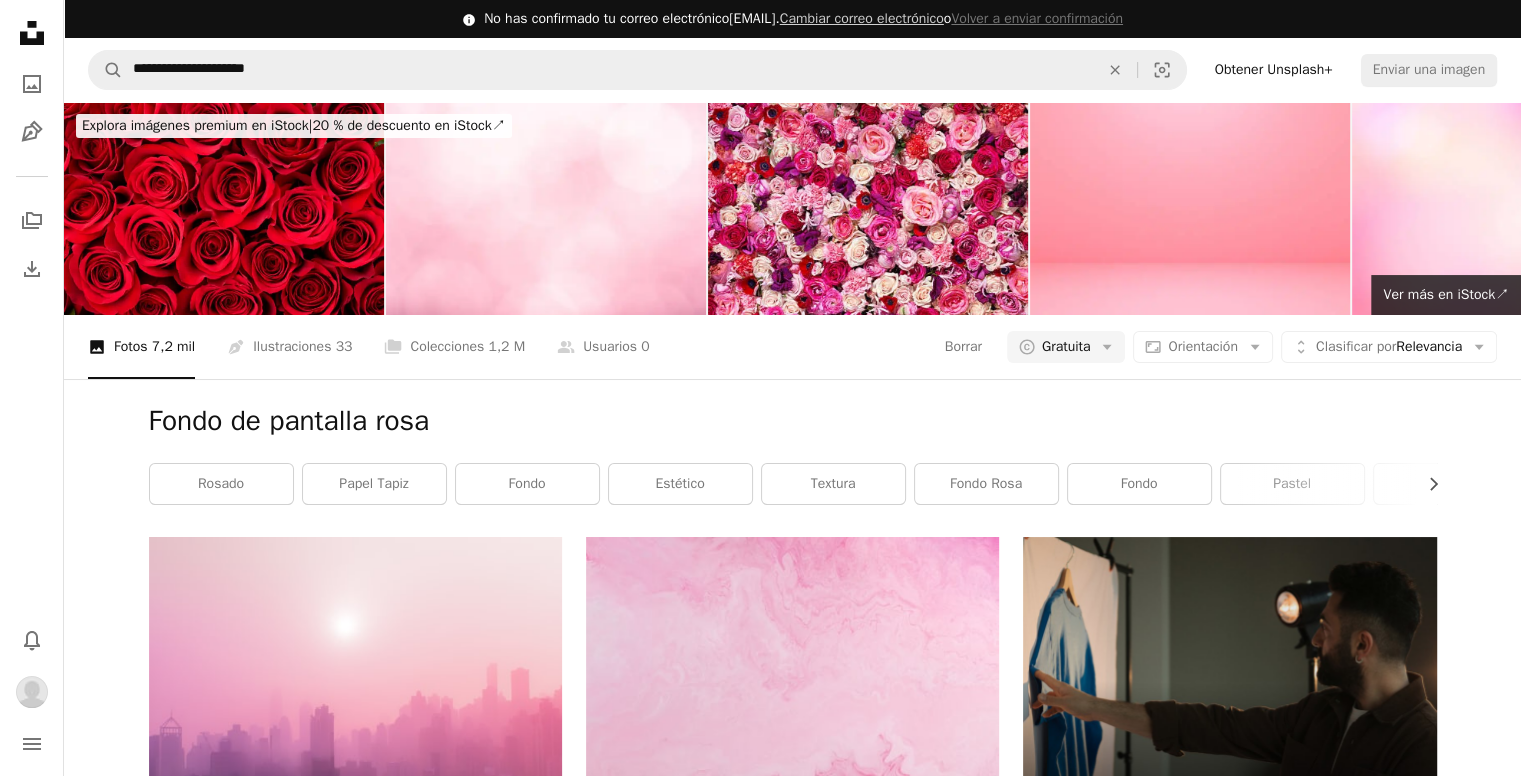 scroll, scrollTop: 9306, scrollLeft: 0, axis: vertical 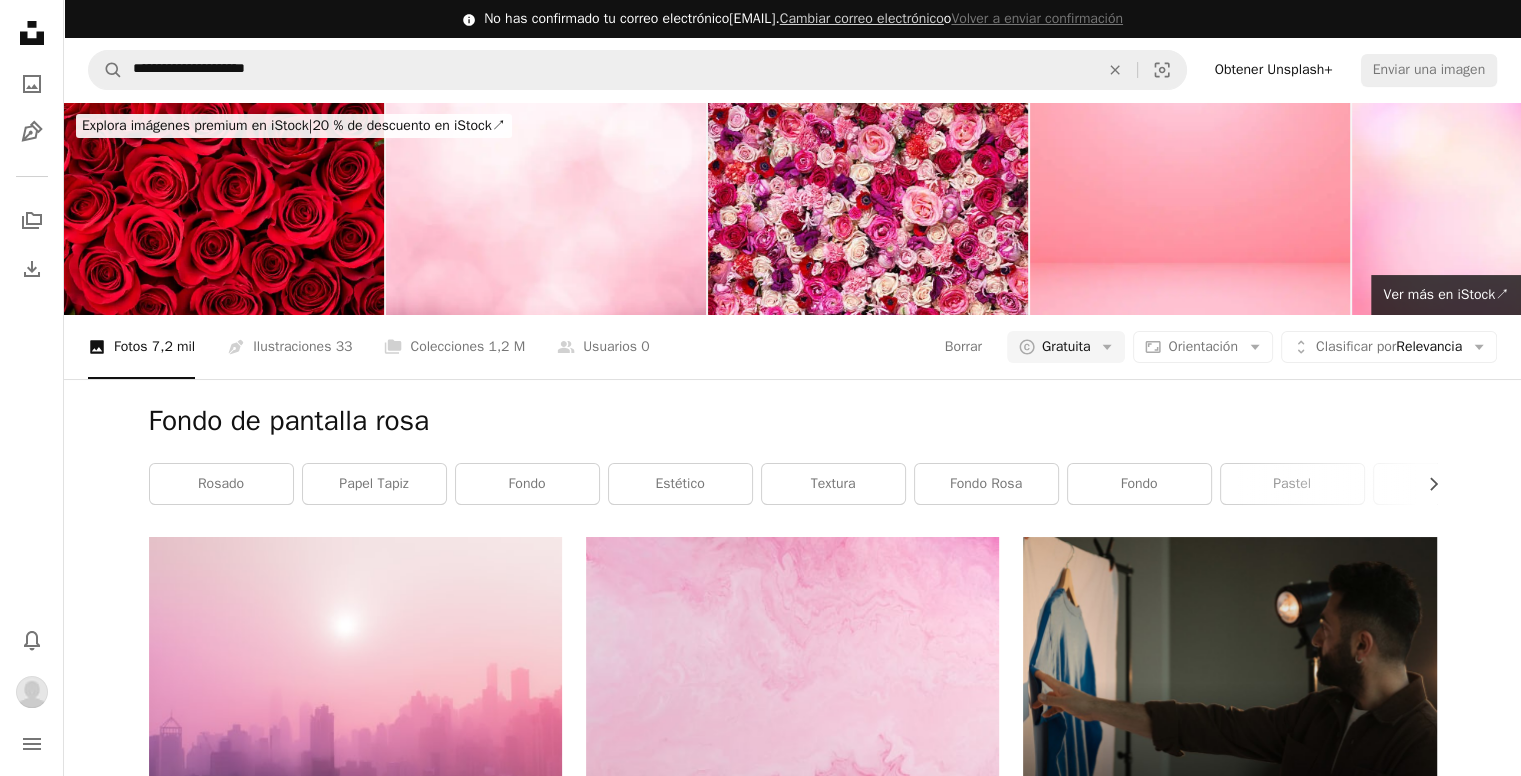 click on "Arrow pointing down" 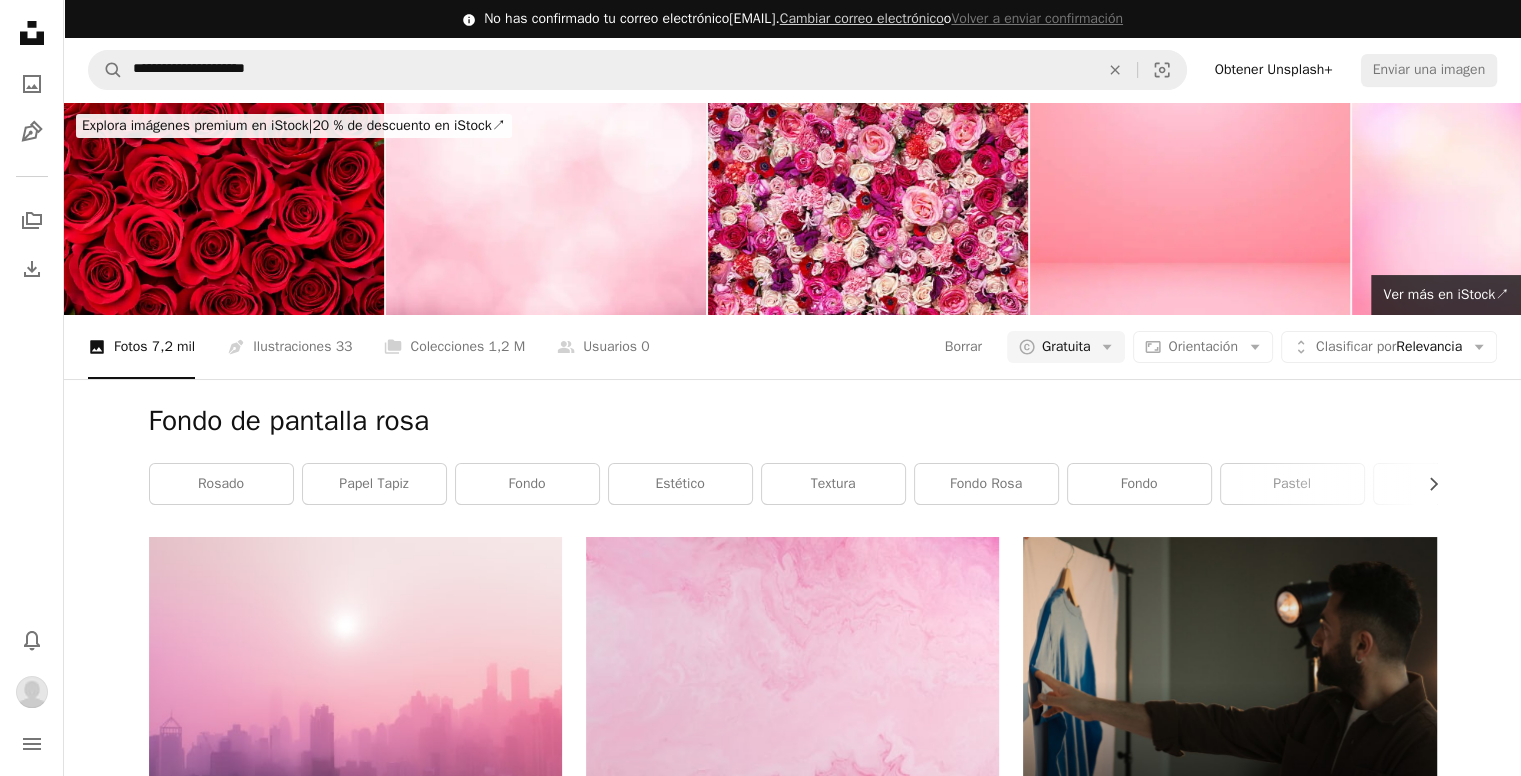 scroll, scrollTop: 18279, scrollLeft: 0, axis: vertical 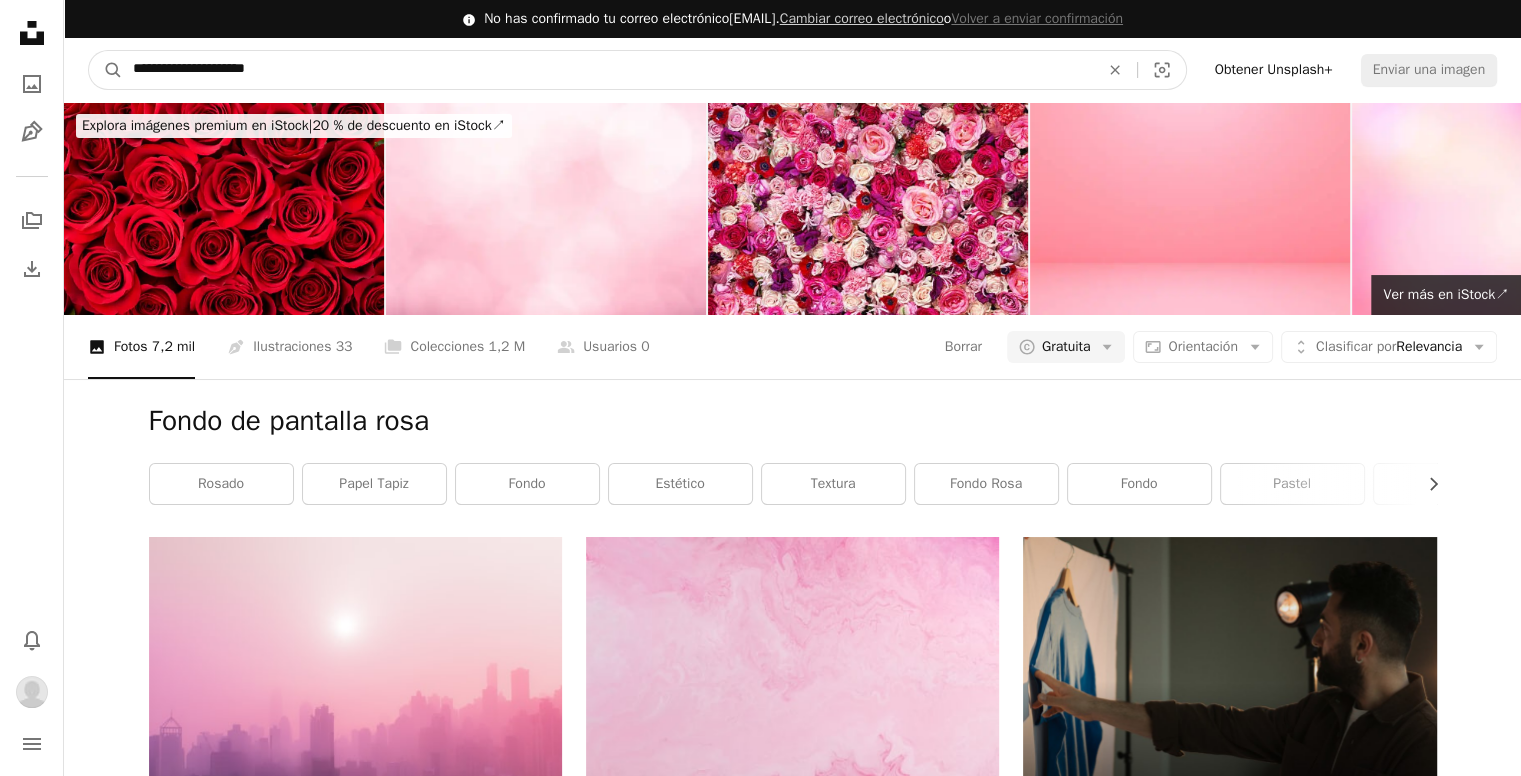 click on "**********" at bounding box center [608, 70] 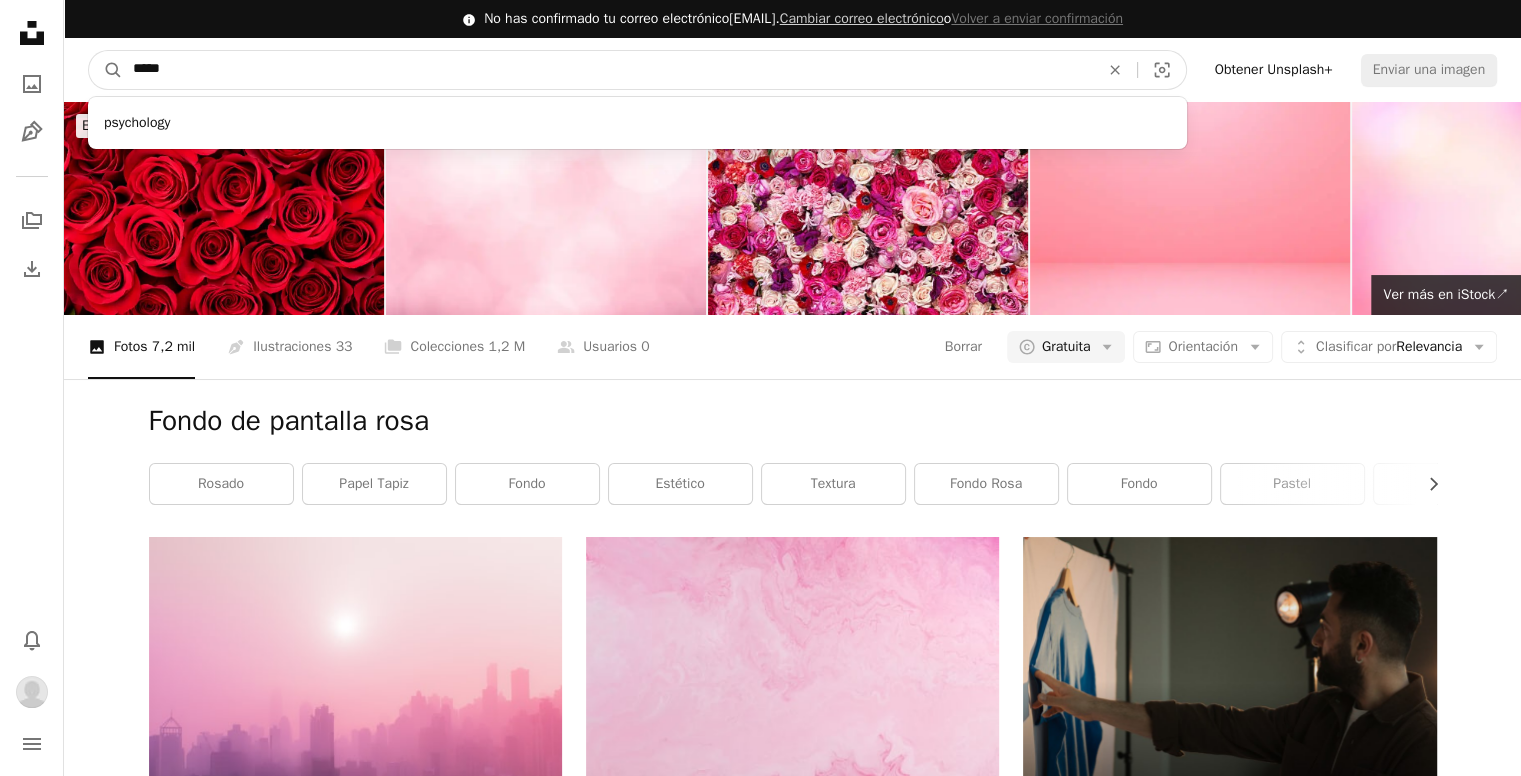 type on "******" 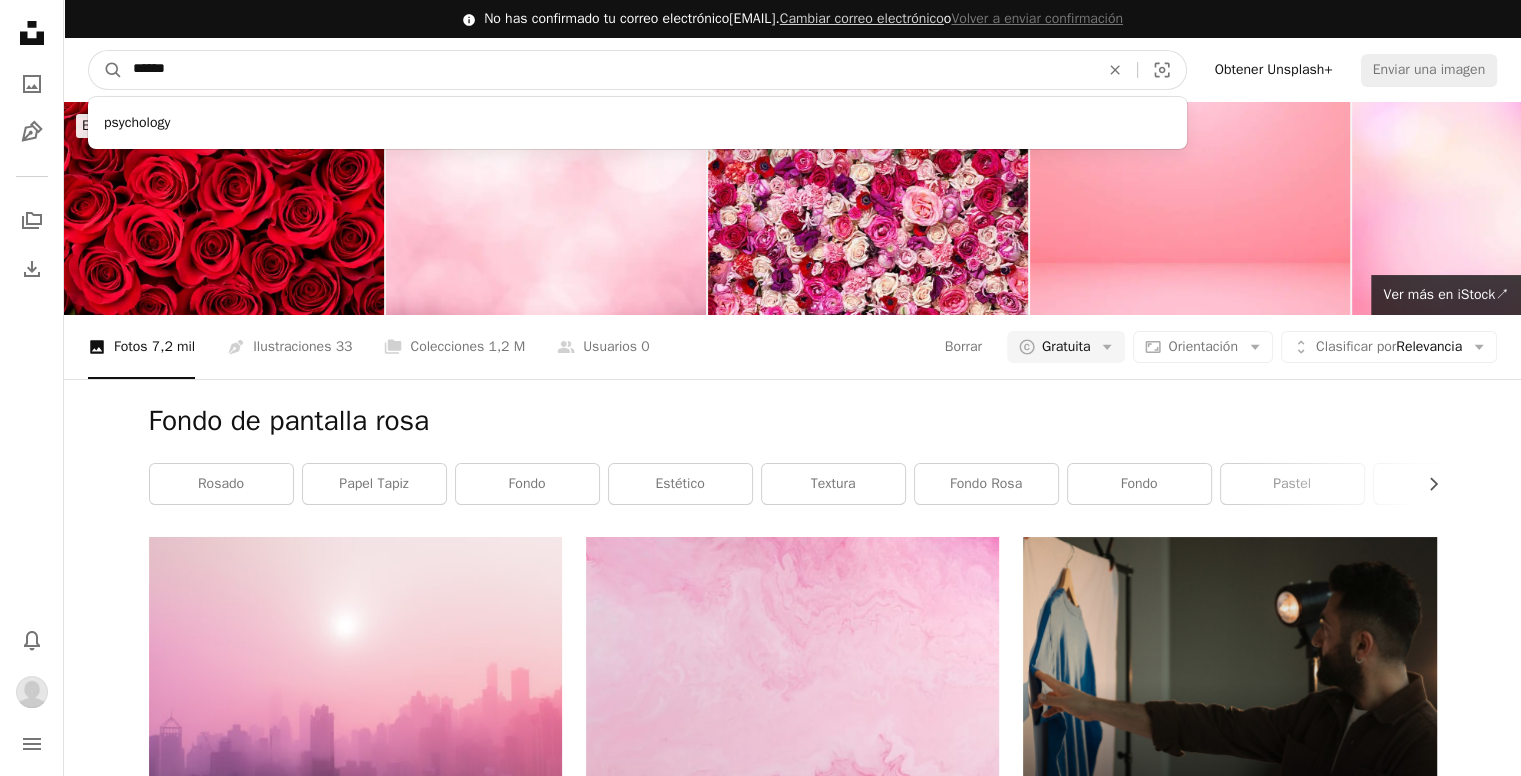 click on "A magnifying glass" at bounding box center [106, 70] 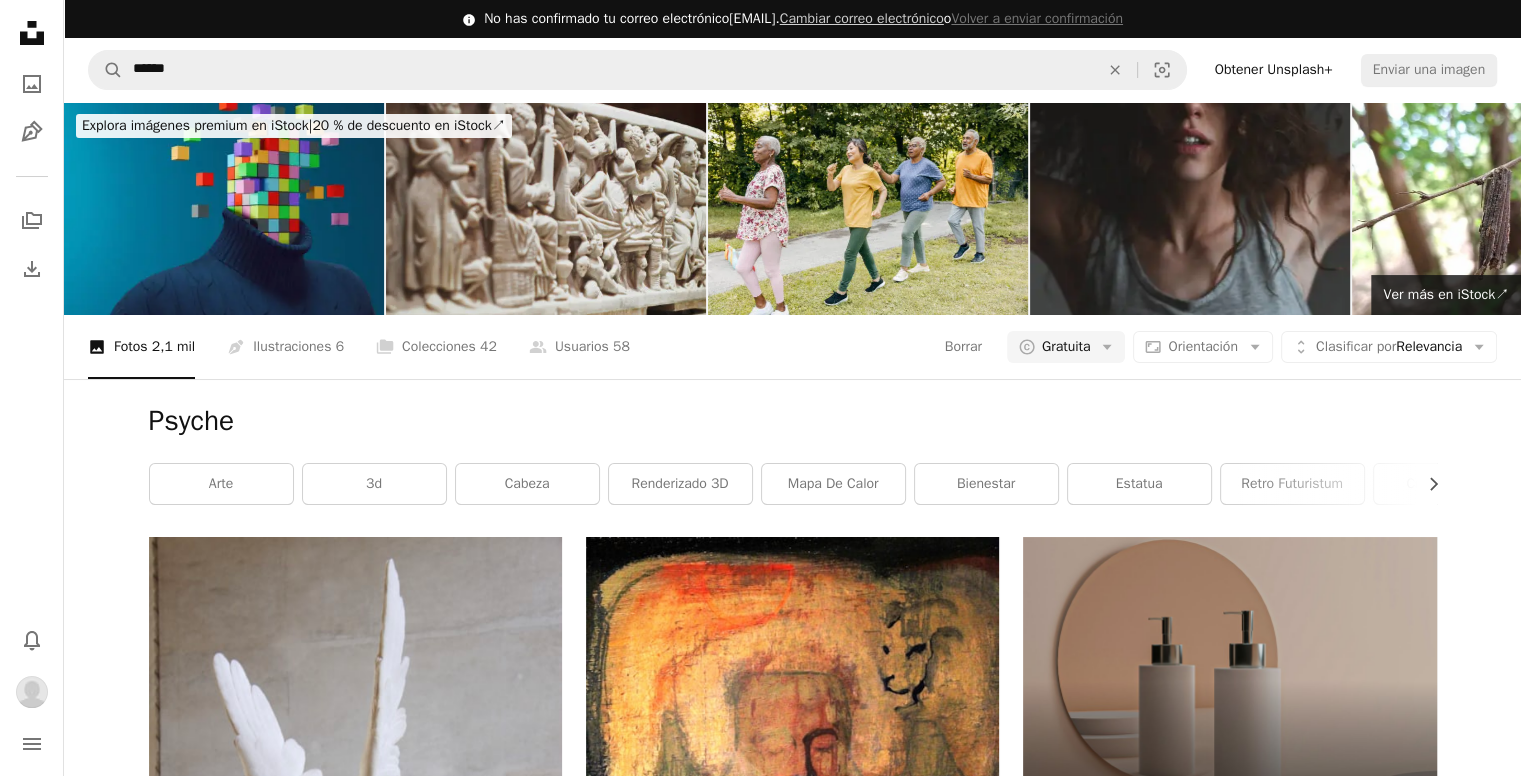 scroll, scrollTop: 0, scrollLeft: 0, axis: both 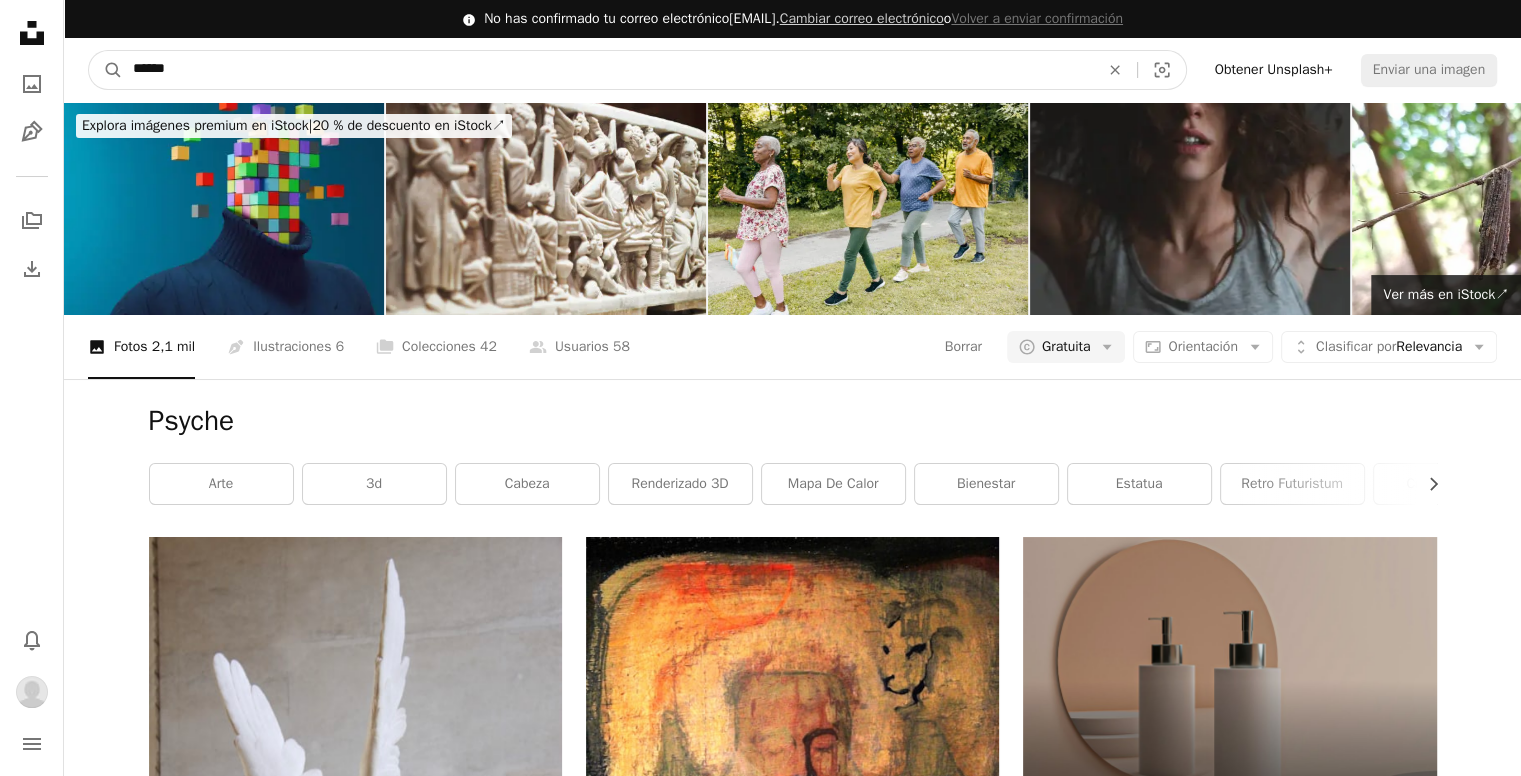 click on "******" at bounding box center [608, 70] 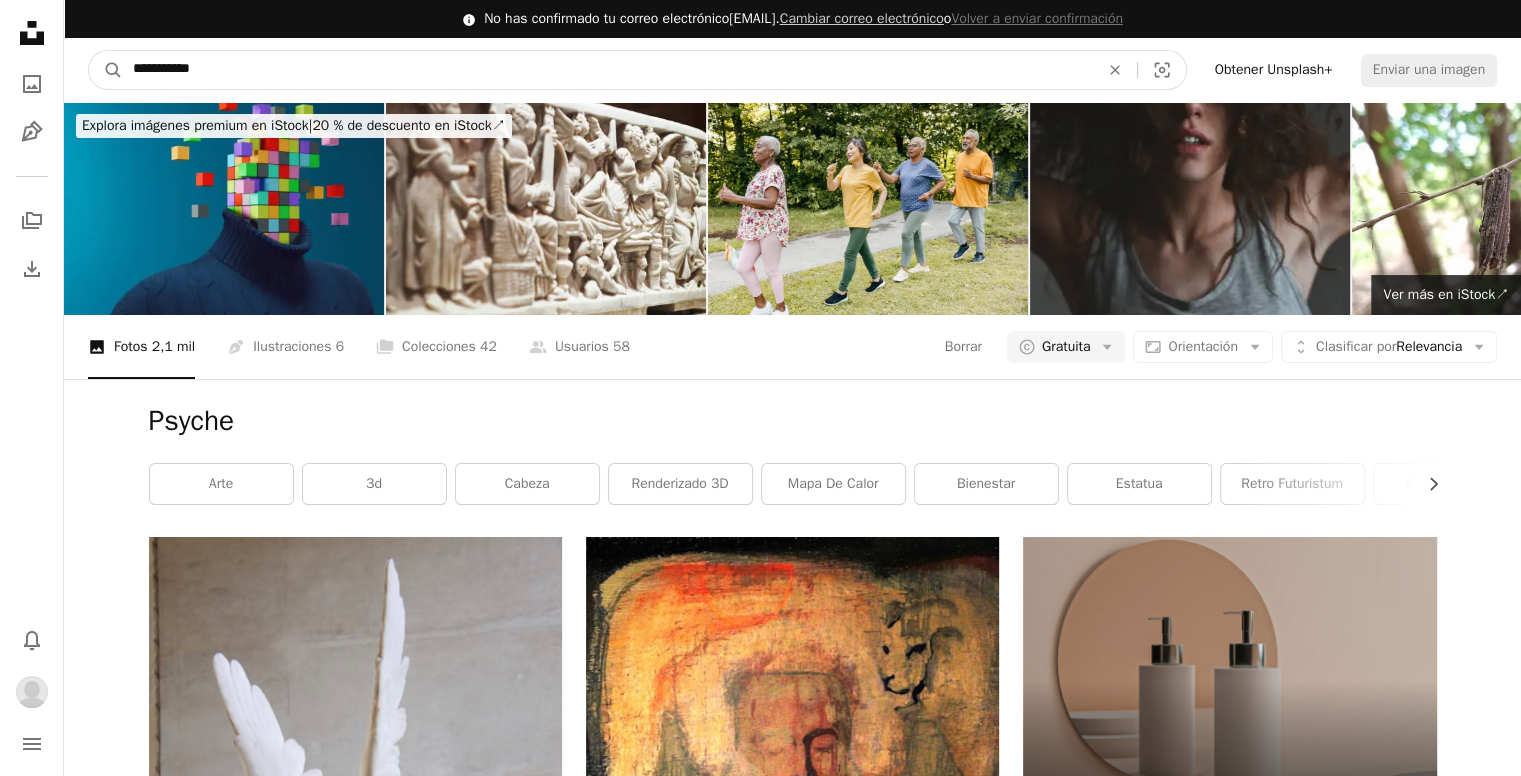 type on "**********" 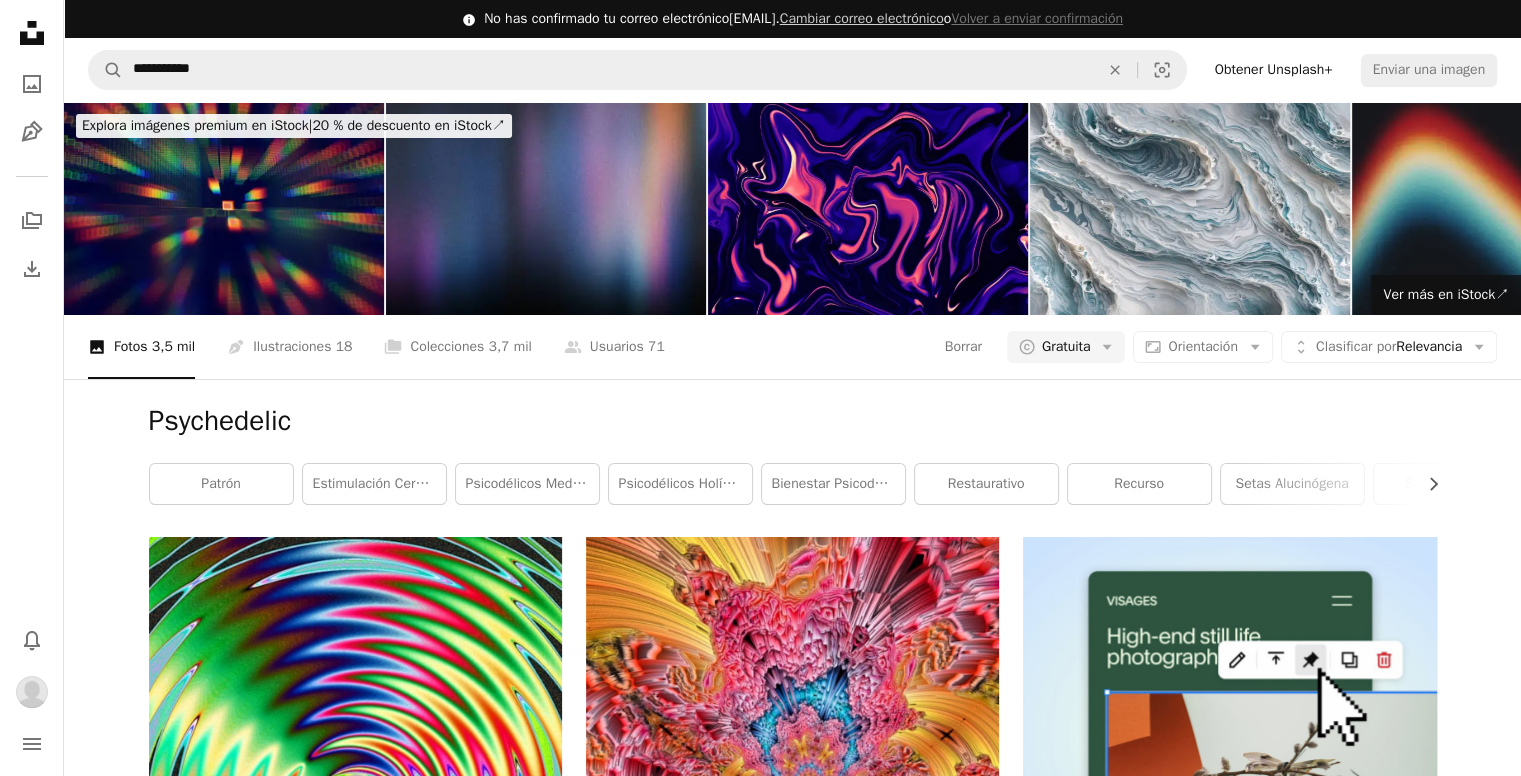 click on "Psychedelic" at bounding box center (793, 421) 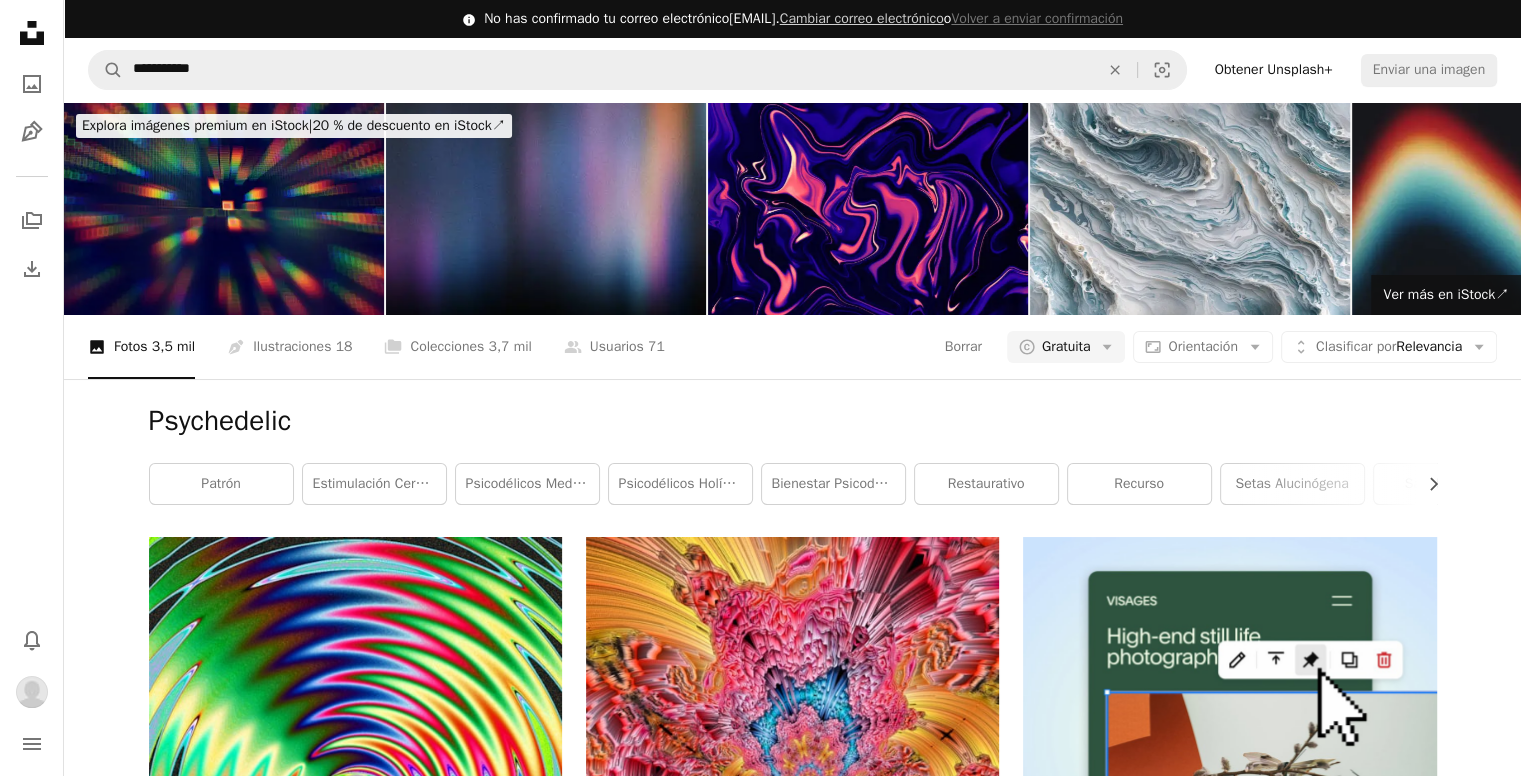 scroll, scrollTop: 3664, scrollLeft: 0, axis: vertical 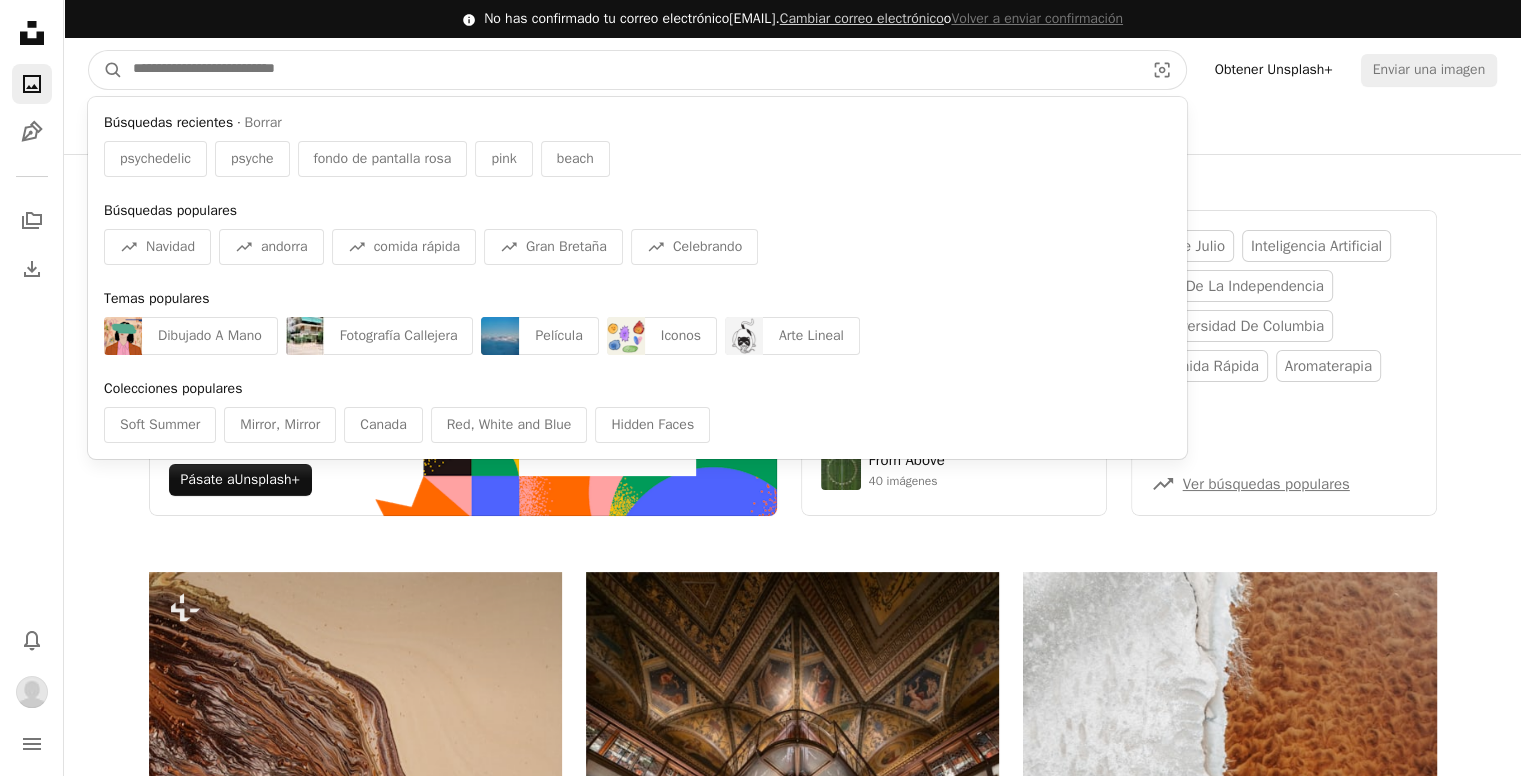 click at bounding box center (630, 70) 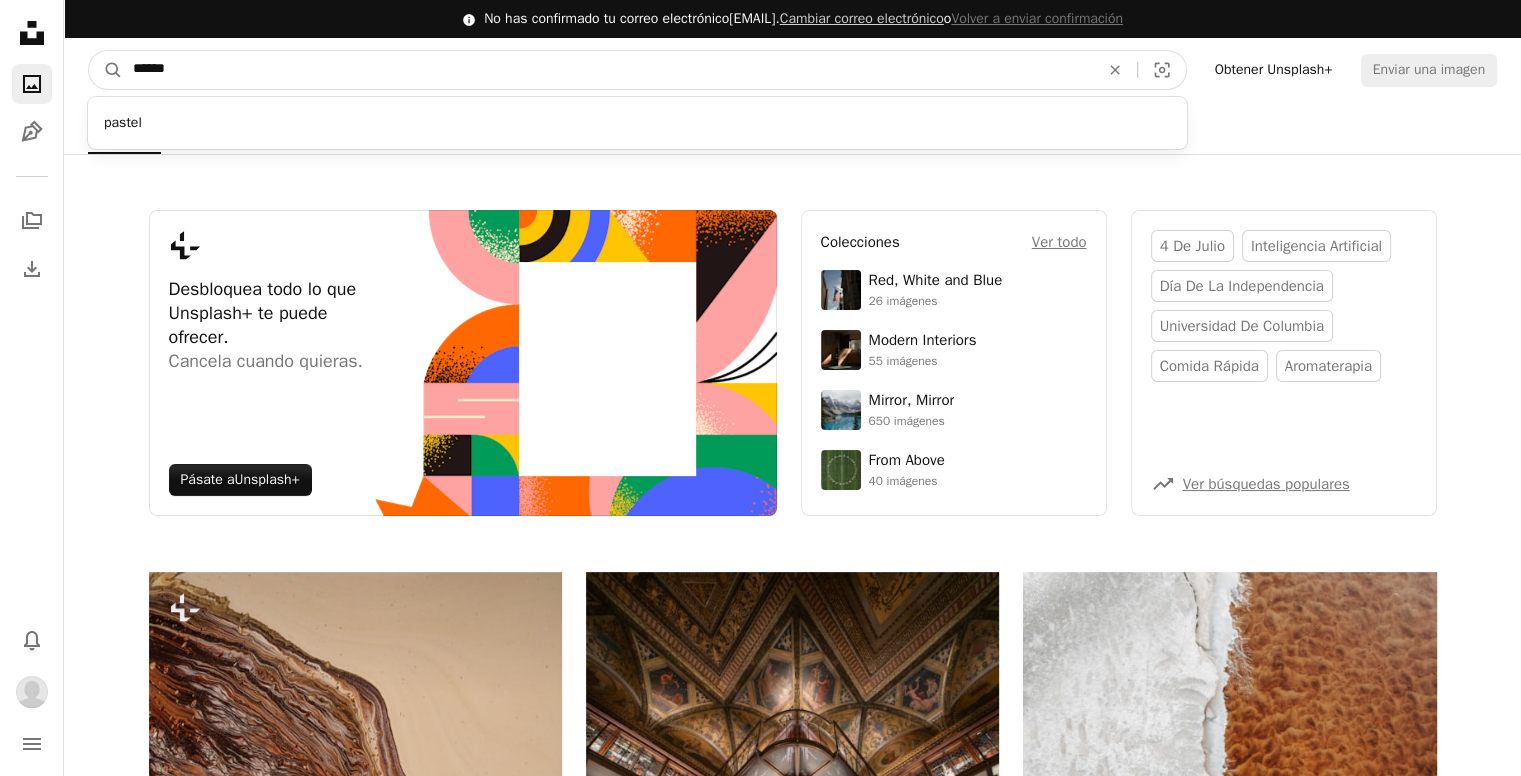 type on "******" 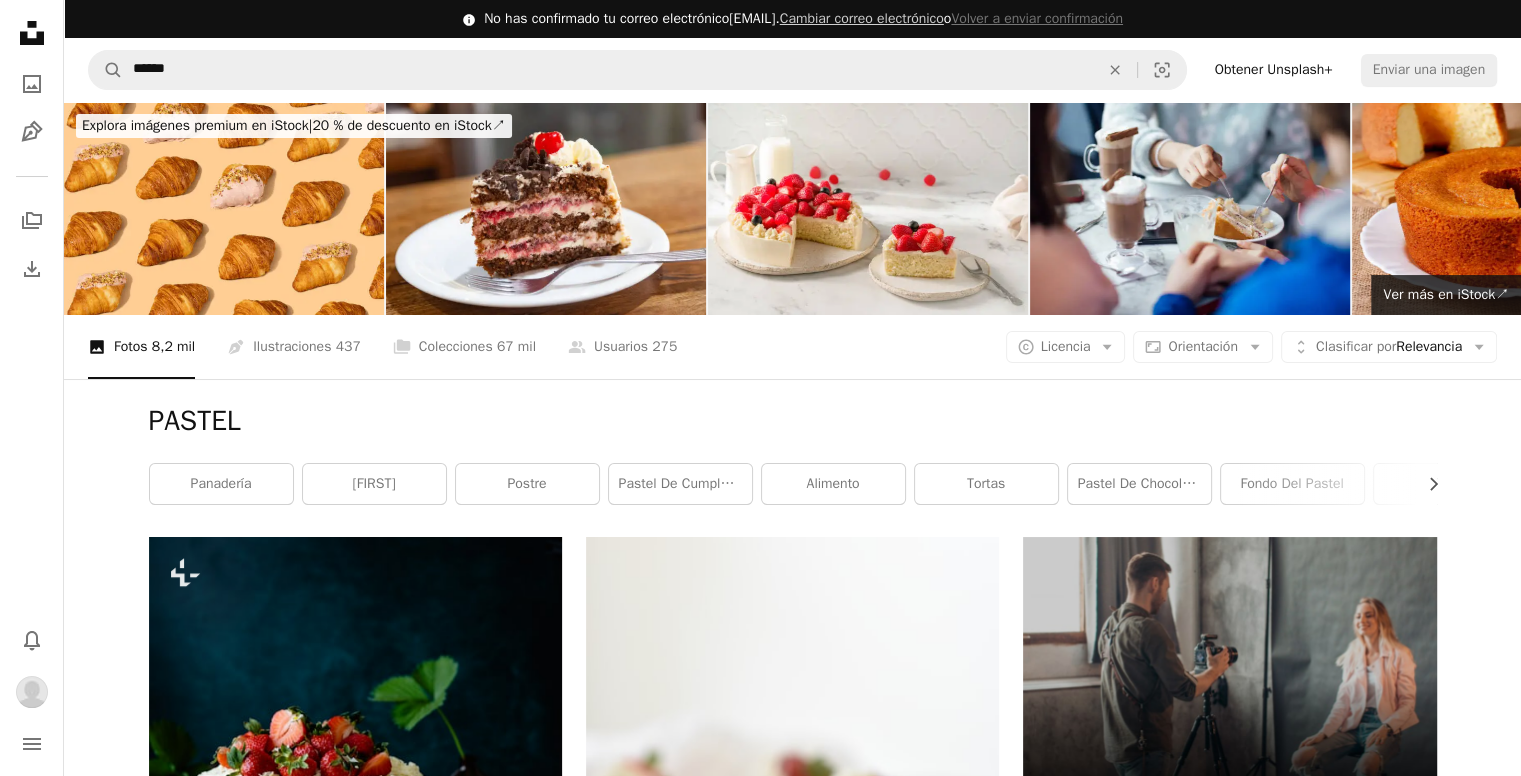 scroll, scrollTop: 460, scrollLeft: 0, axis: vertical 